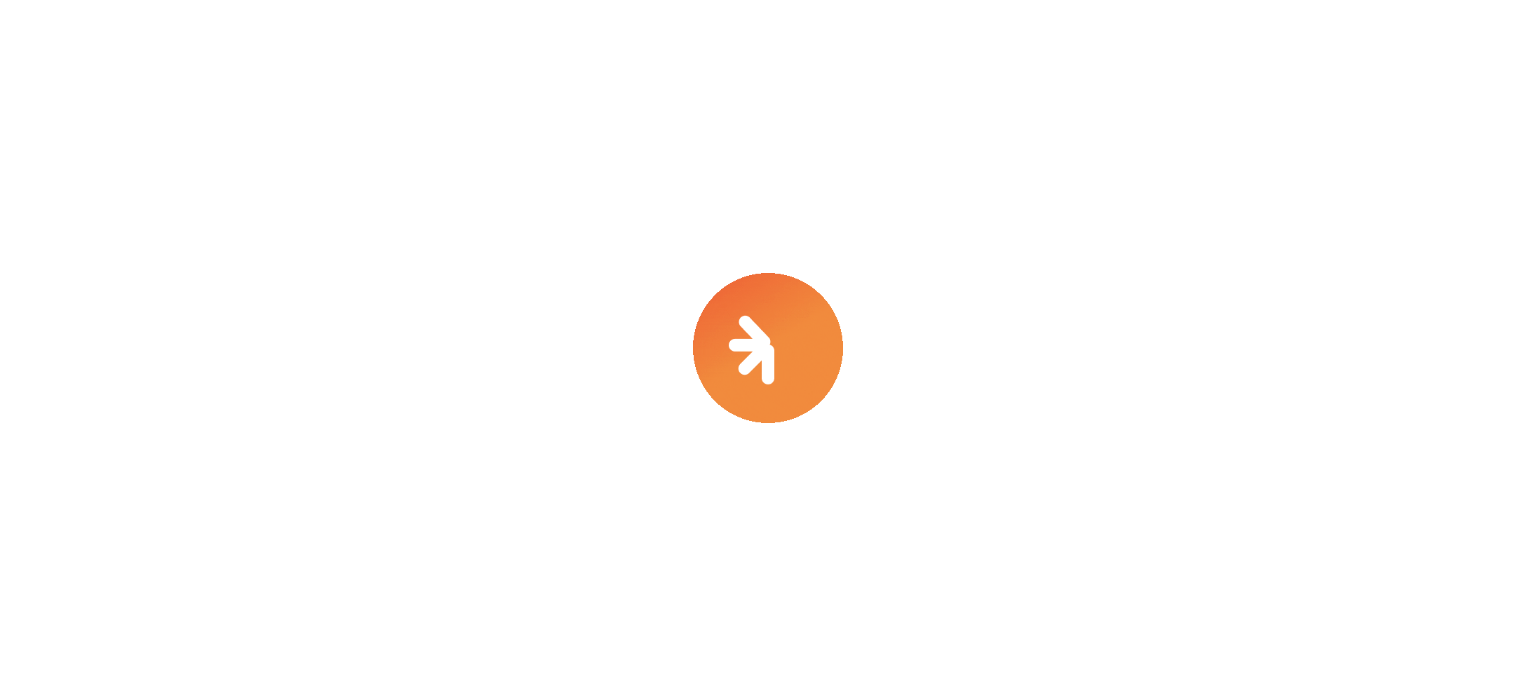 scroll, scrollTop: 0, scrollLeft: 0, axis: both 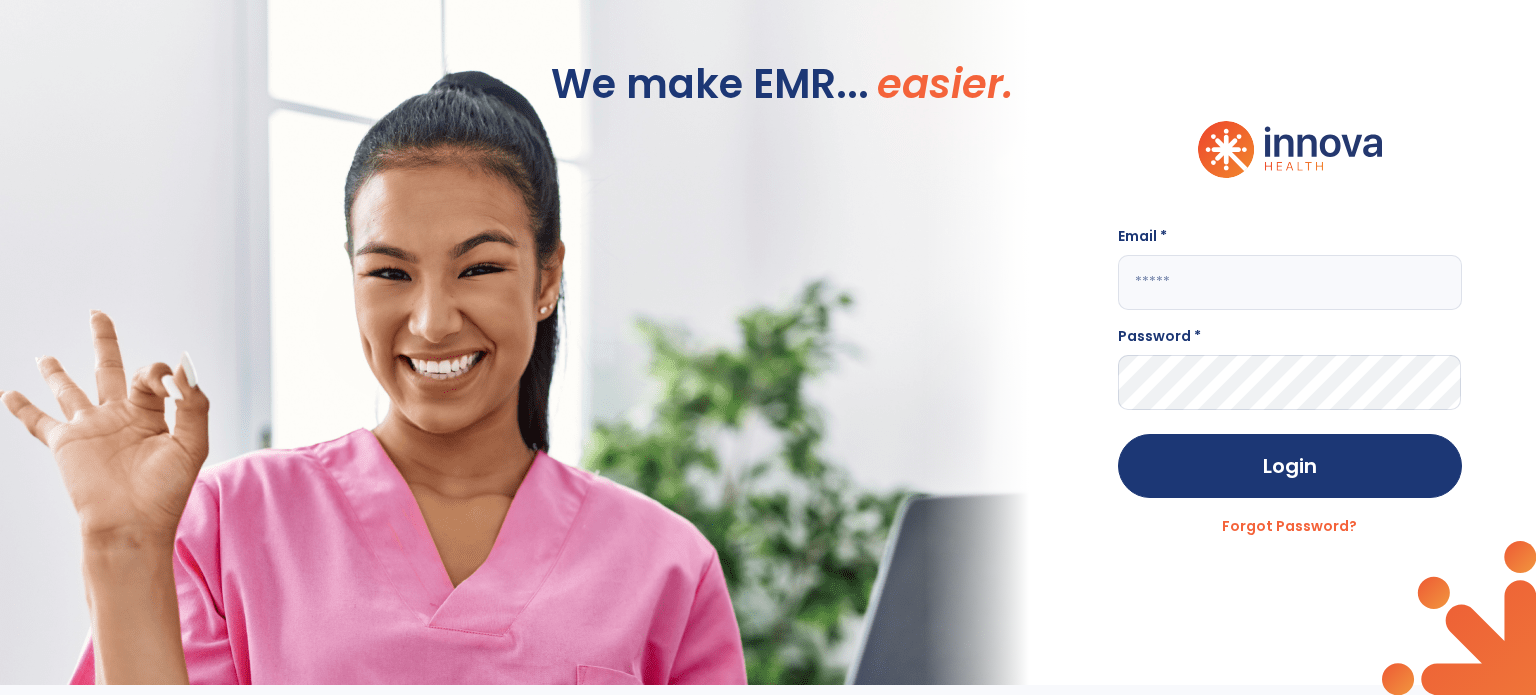 click 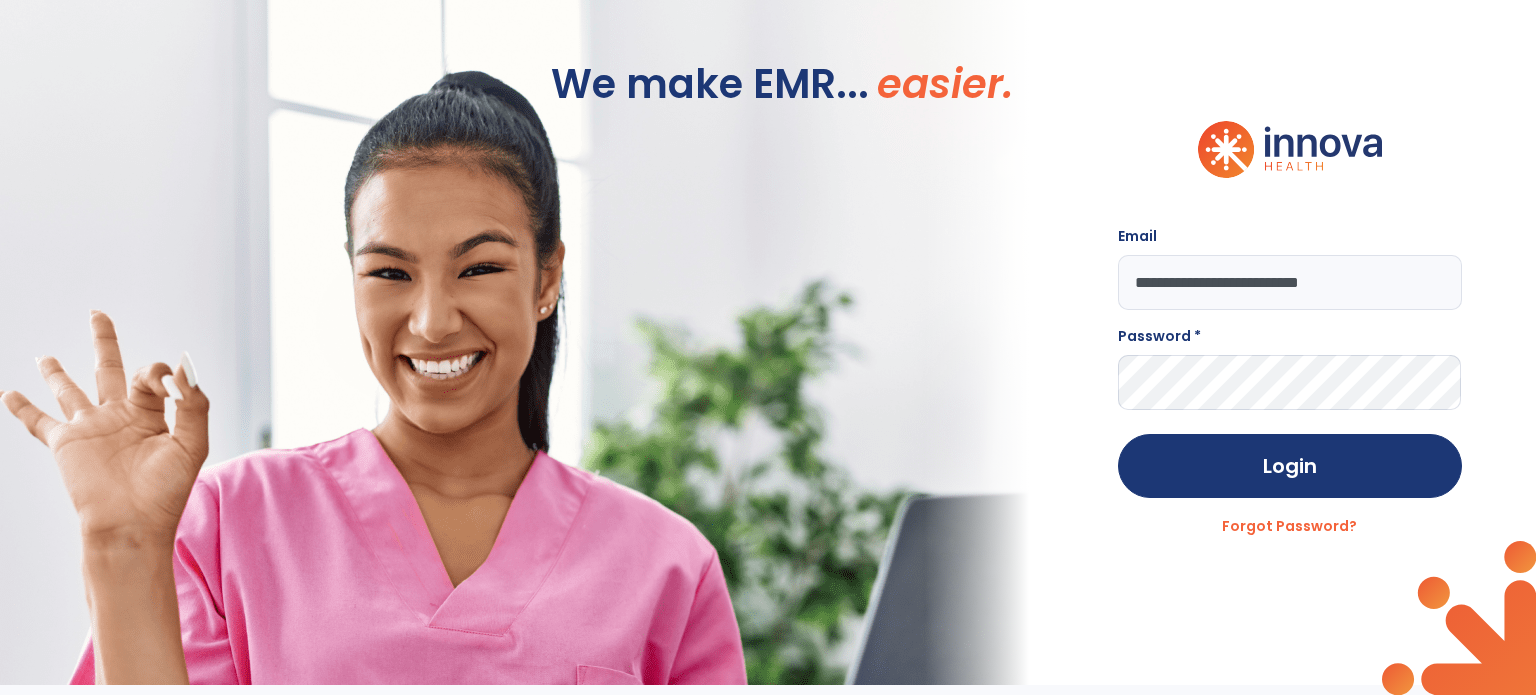 type on "**********" 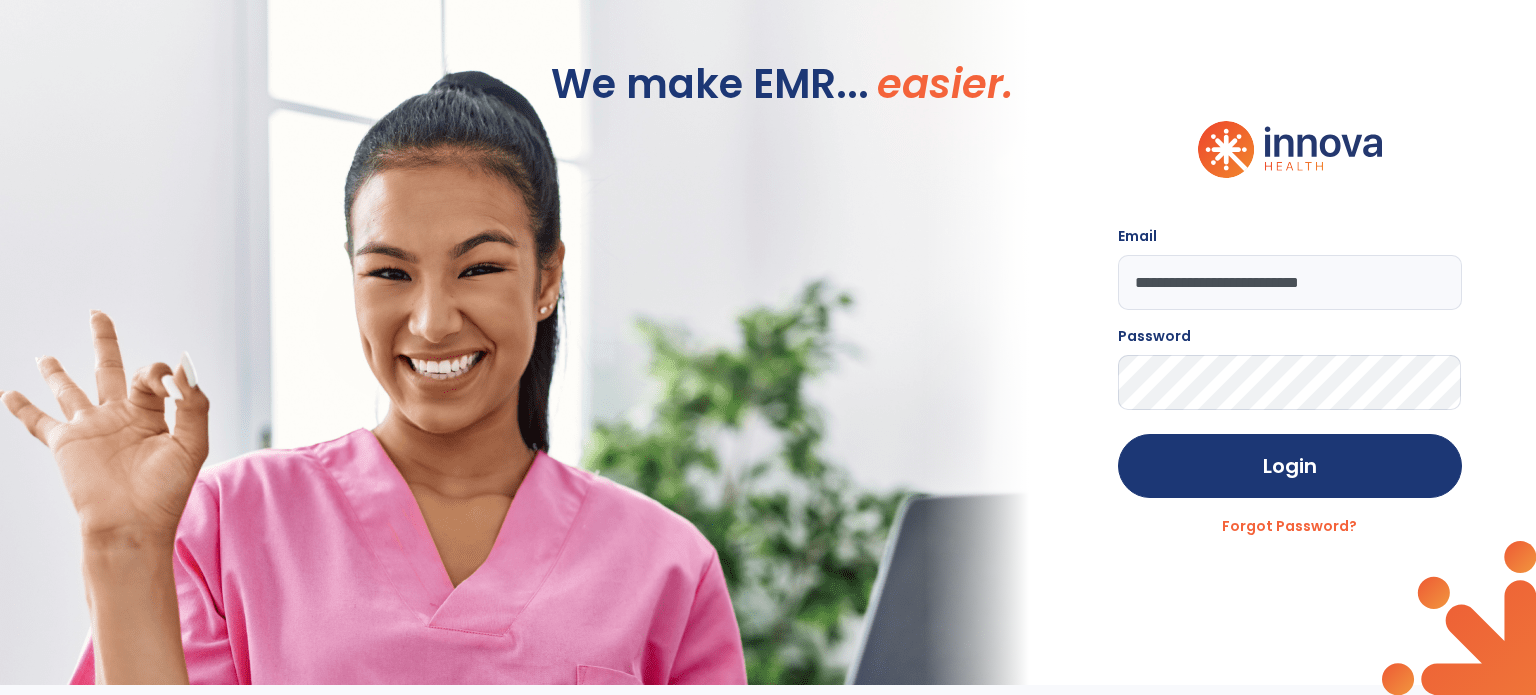 click on "Login" 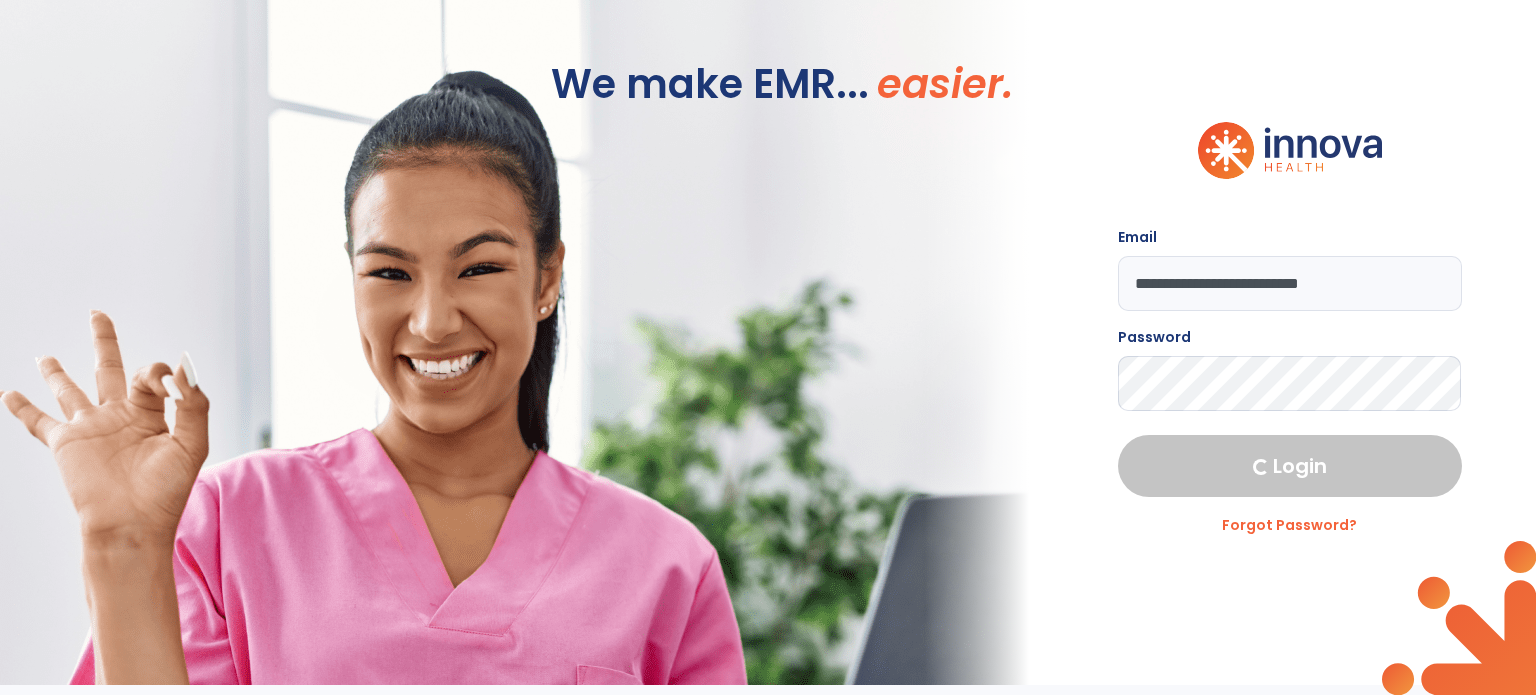 select on "****" 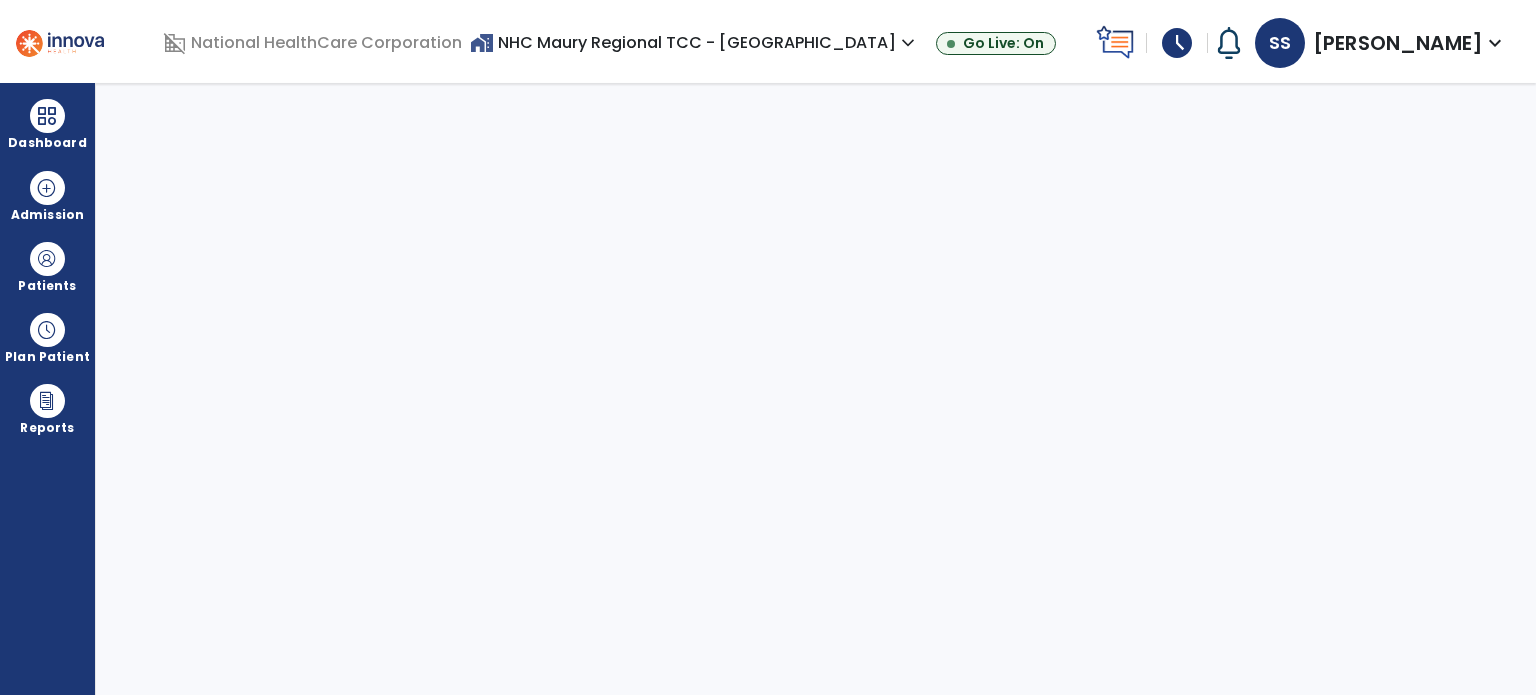 scroll, scrollTop: 0, scrollLeft: 0, axis: both 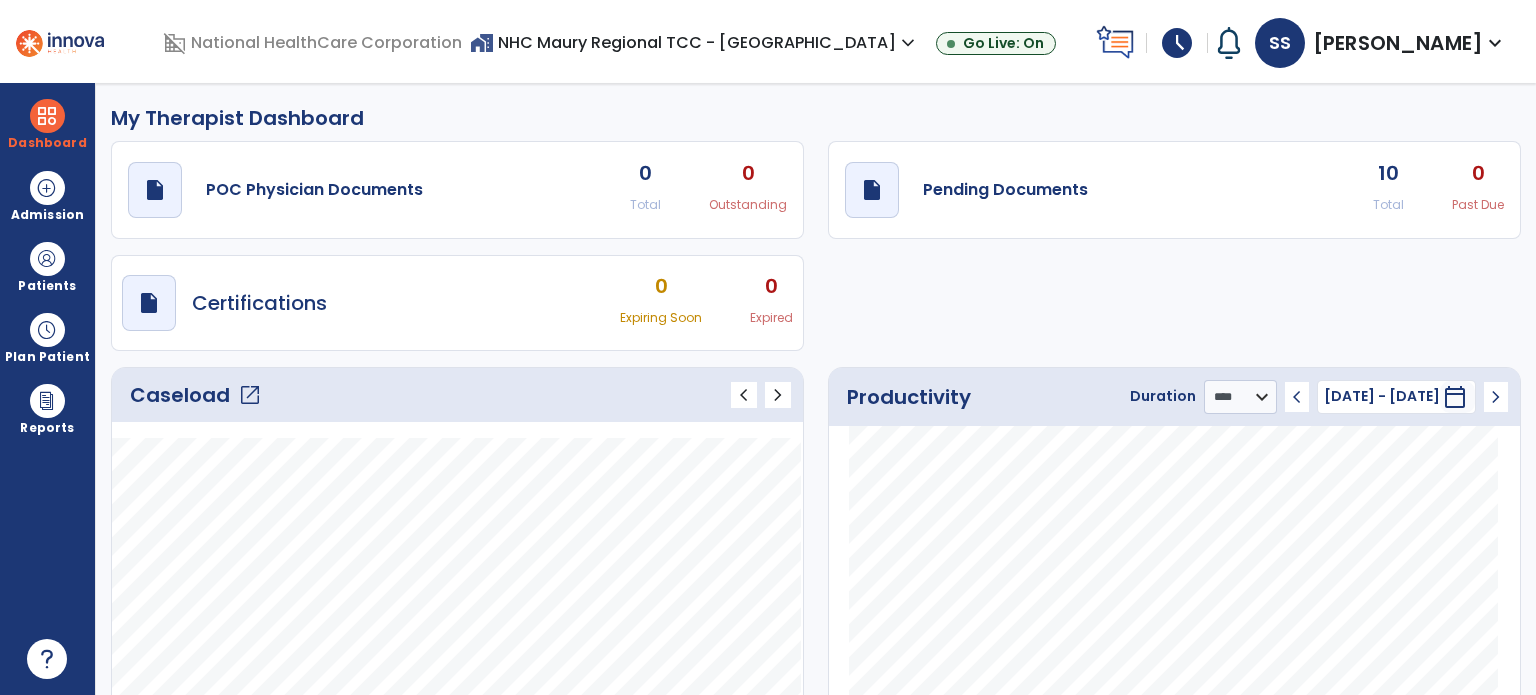 click on "open_in_new" 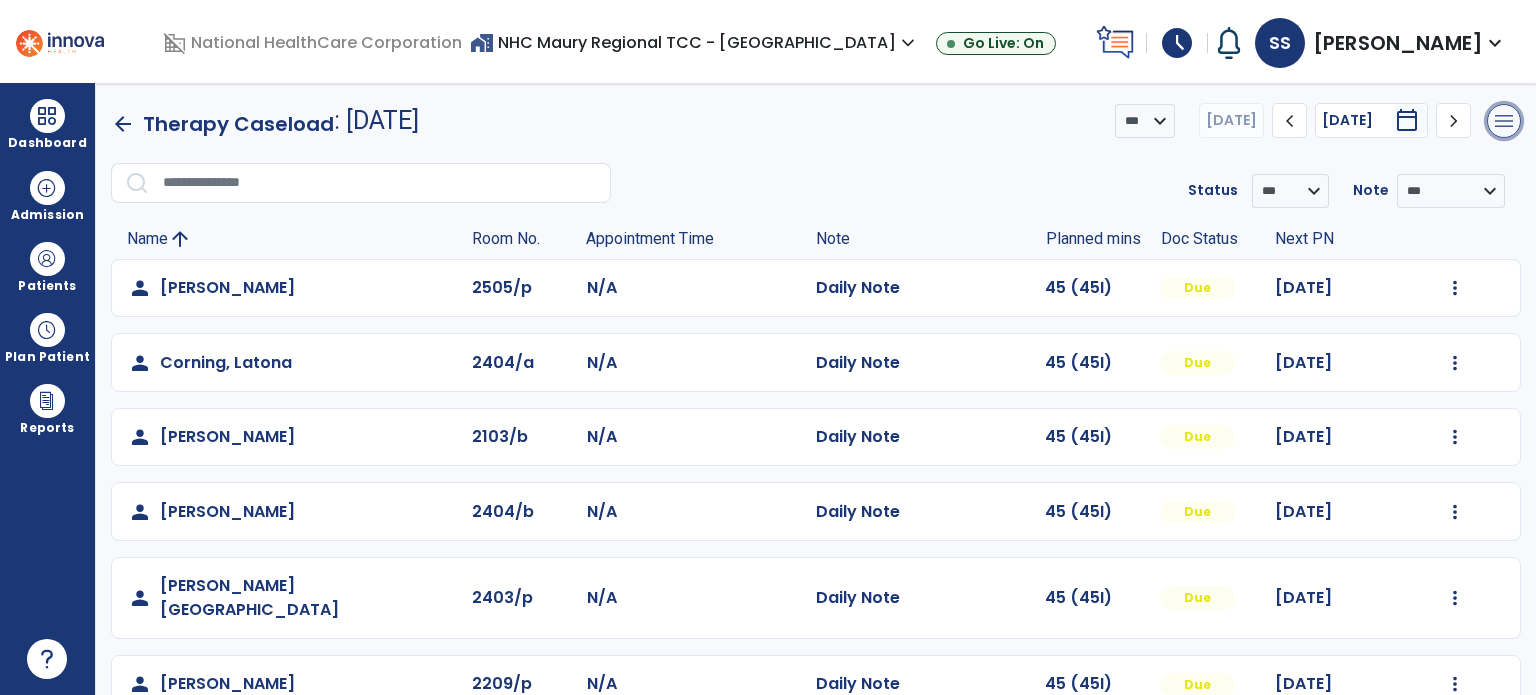 click on "menu" at bounding box center (1504, 121) 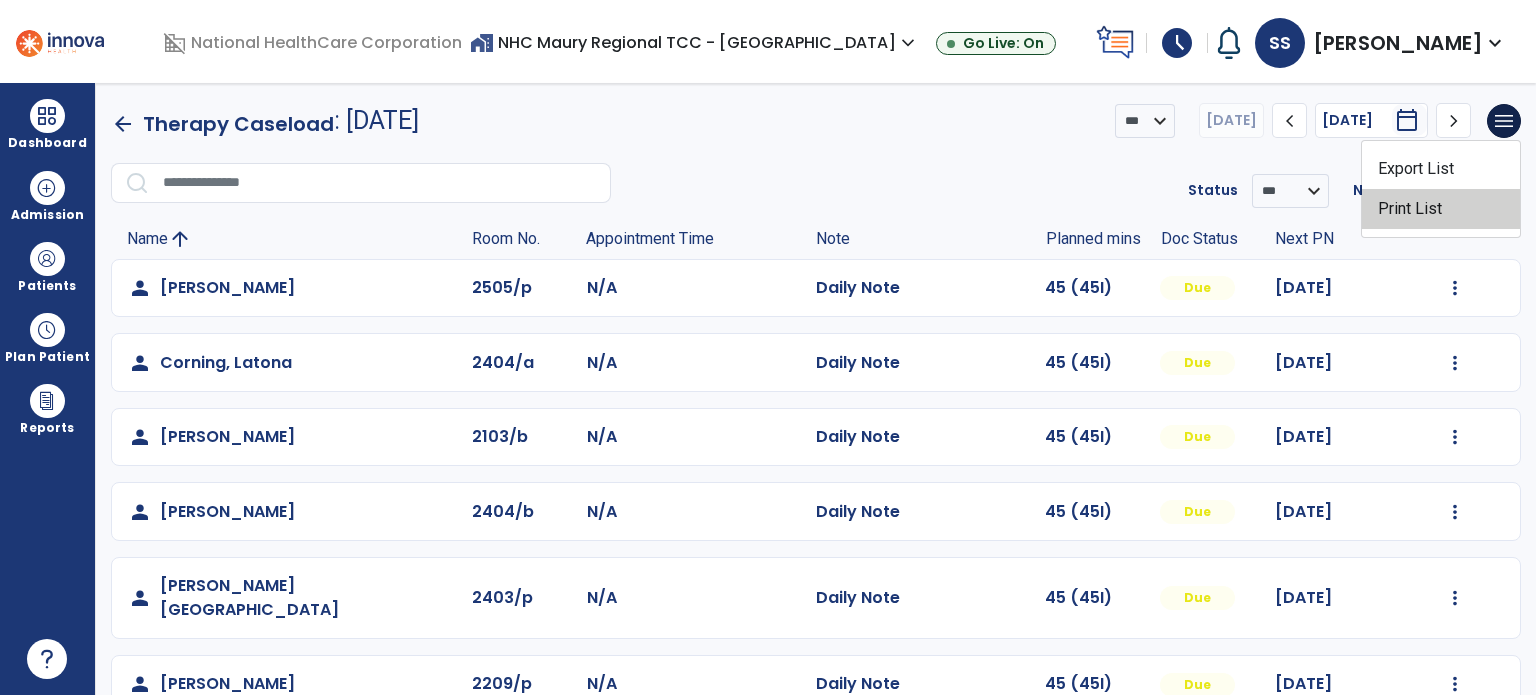 click on "Print List" 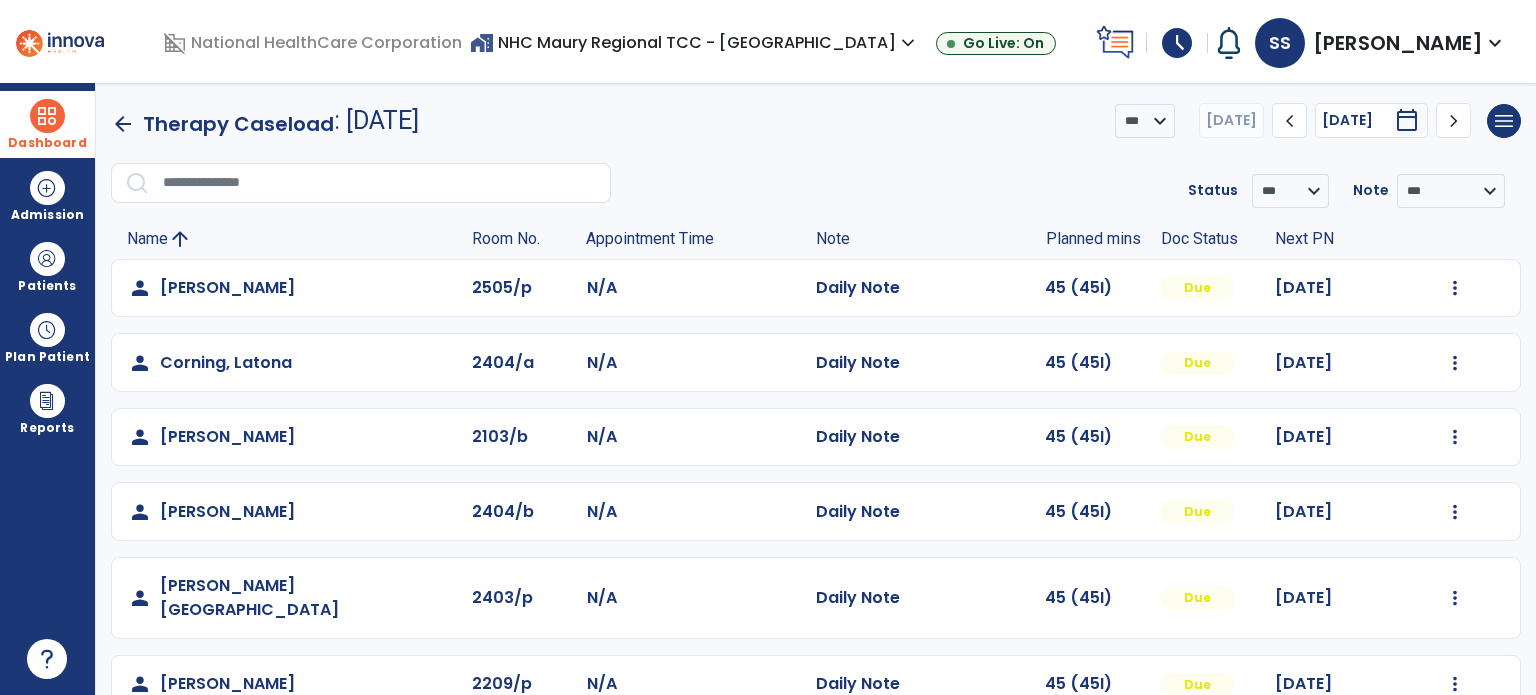 click on "Dashboard" at bounding box center (47, 124) 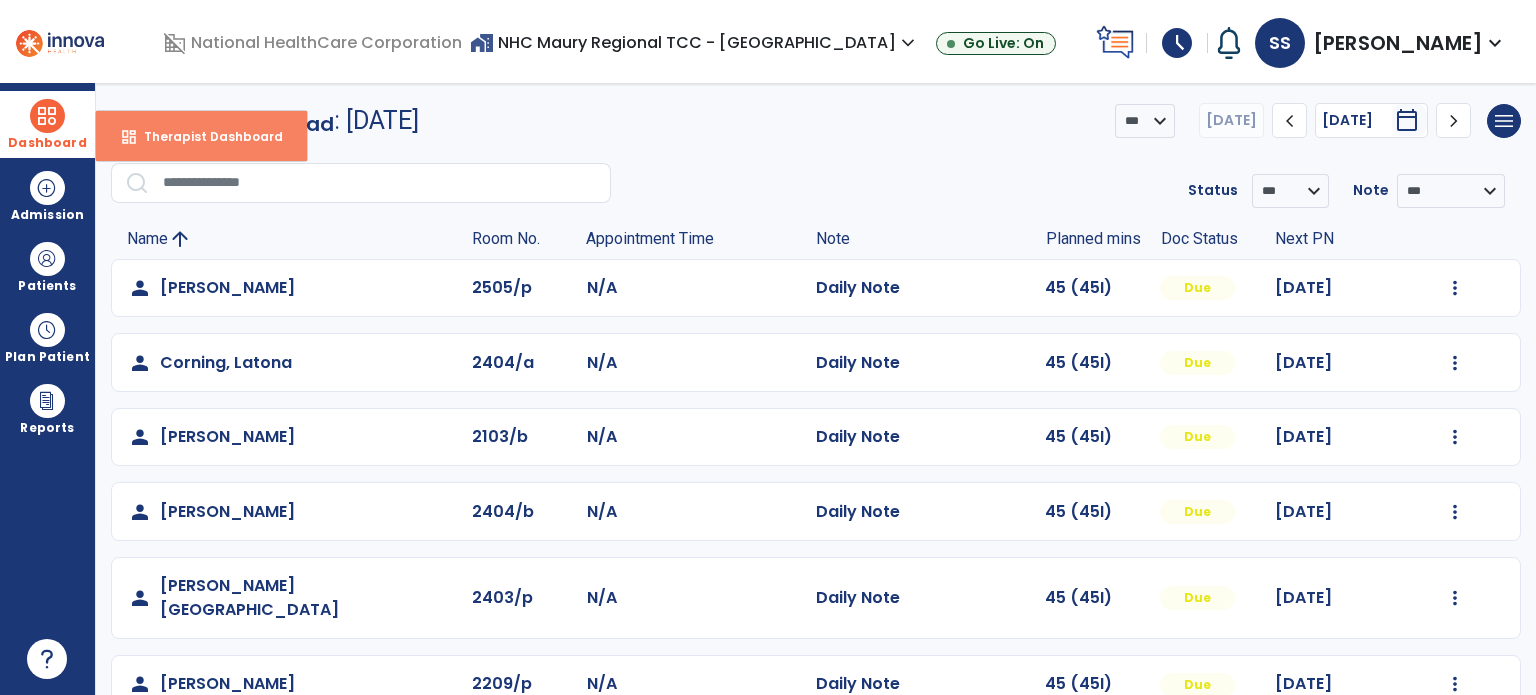 click on "Therapist Dashboard" at bounding box center [205, 136] 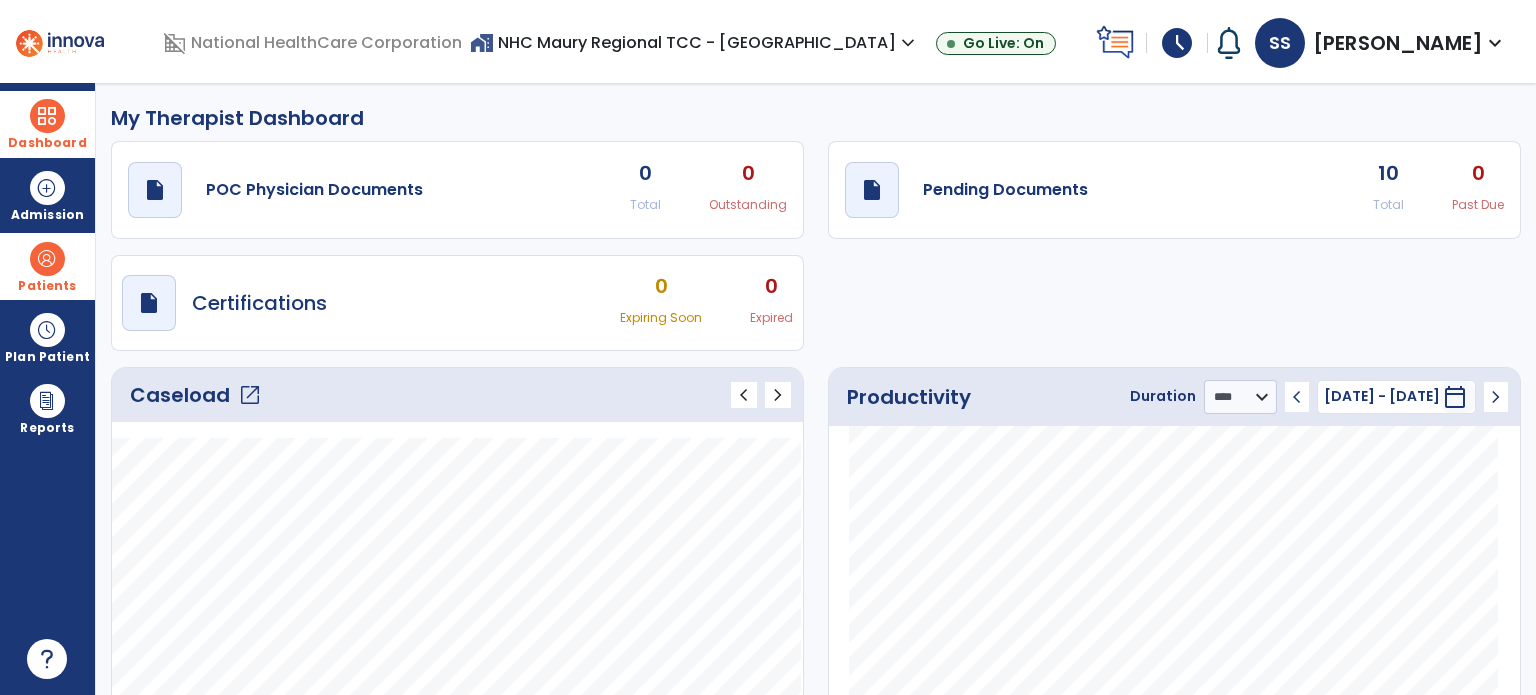 click at bounding box center (47, 259) 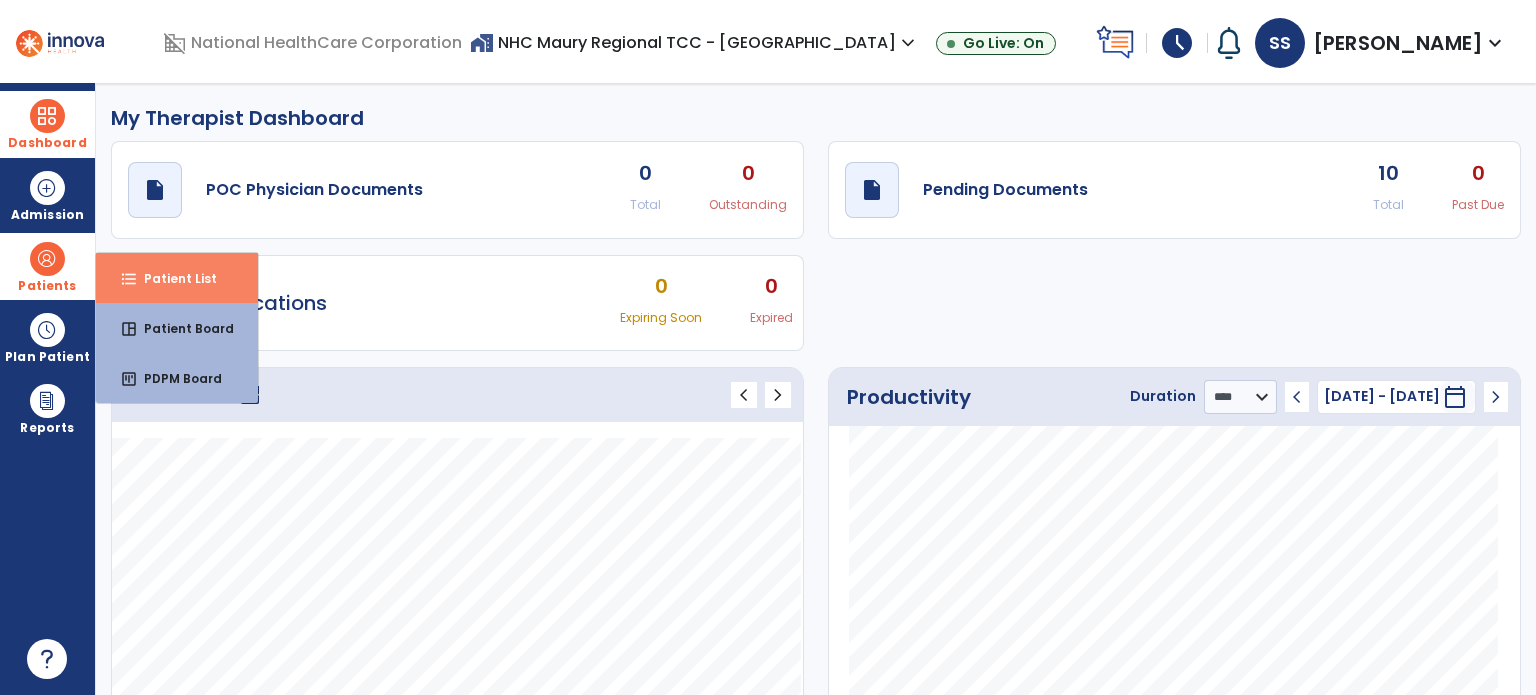 click on "Patient List" at bounding box center [172, 278] 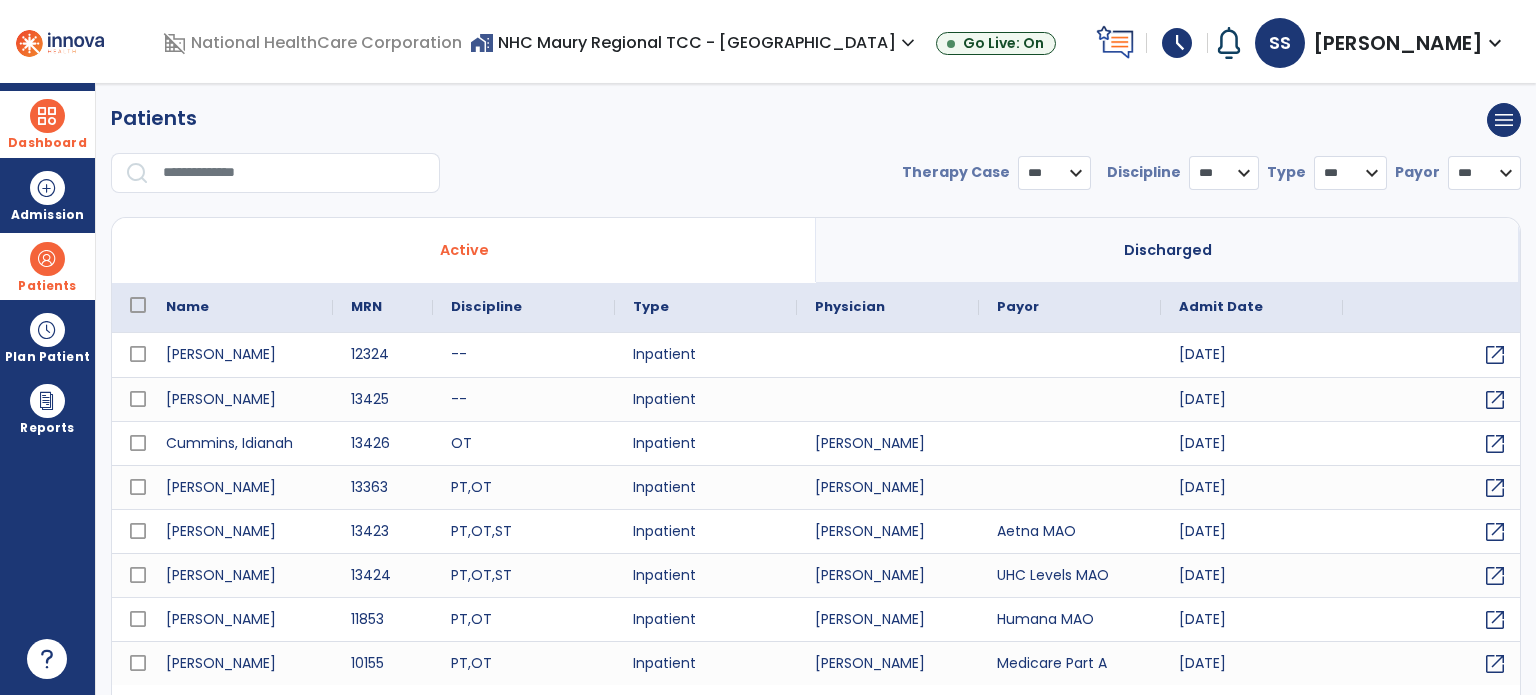 select on "***" 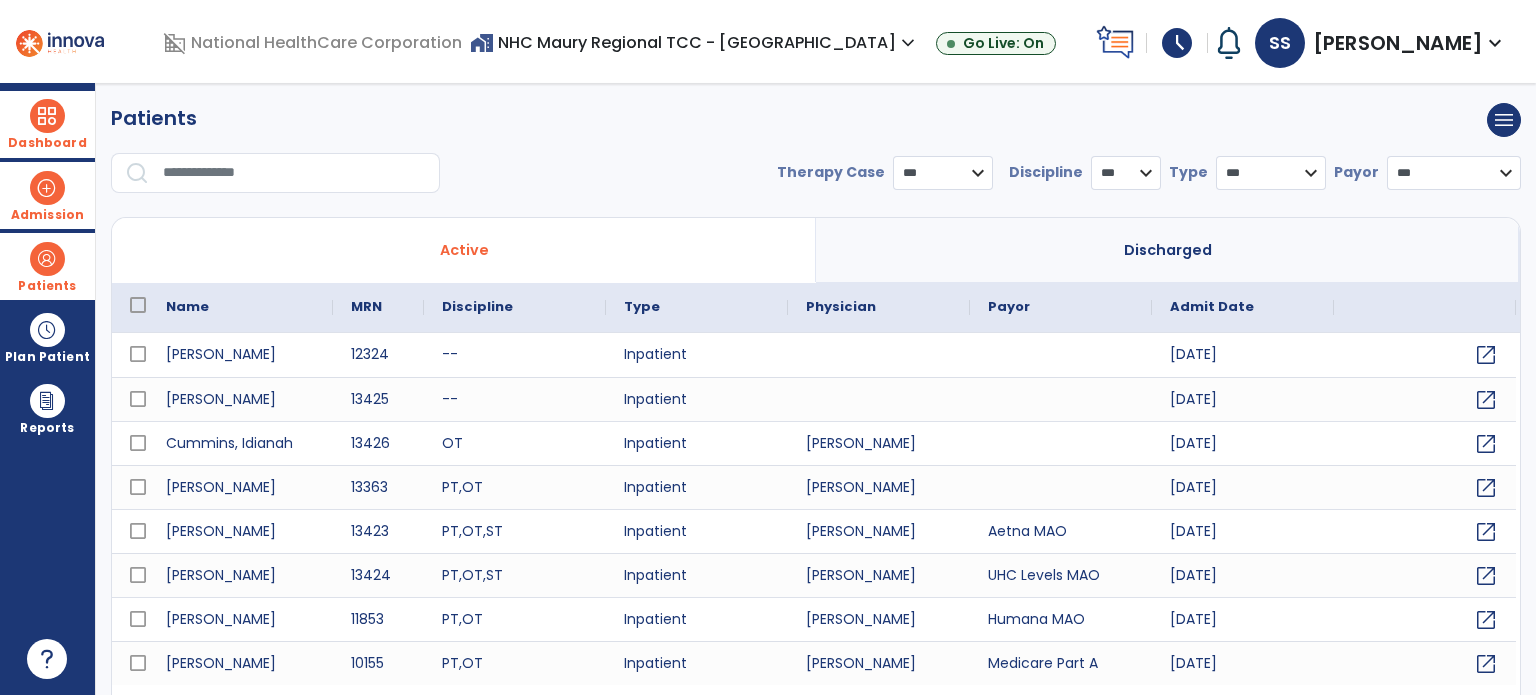 click on "Admission" at bounding box center [47, 195] 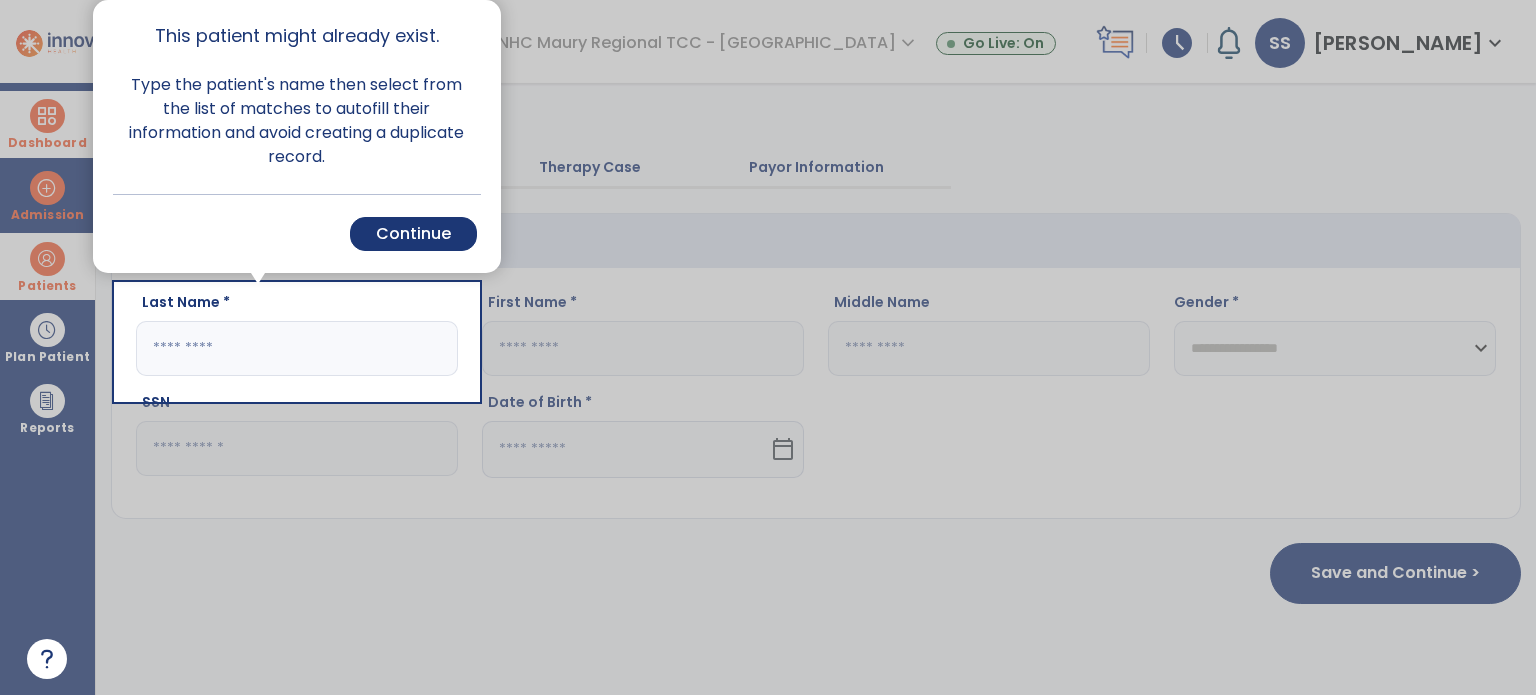 click at bounding box center (58, 347) 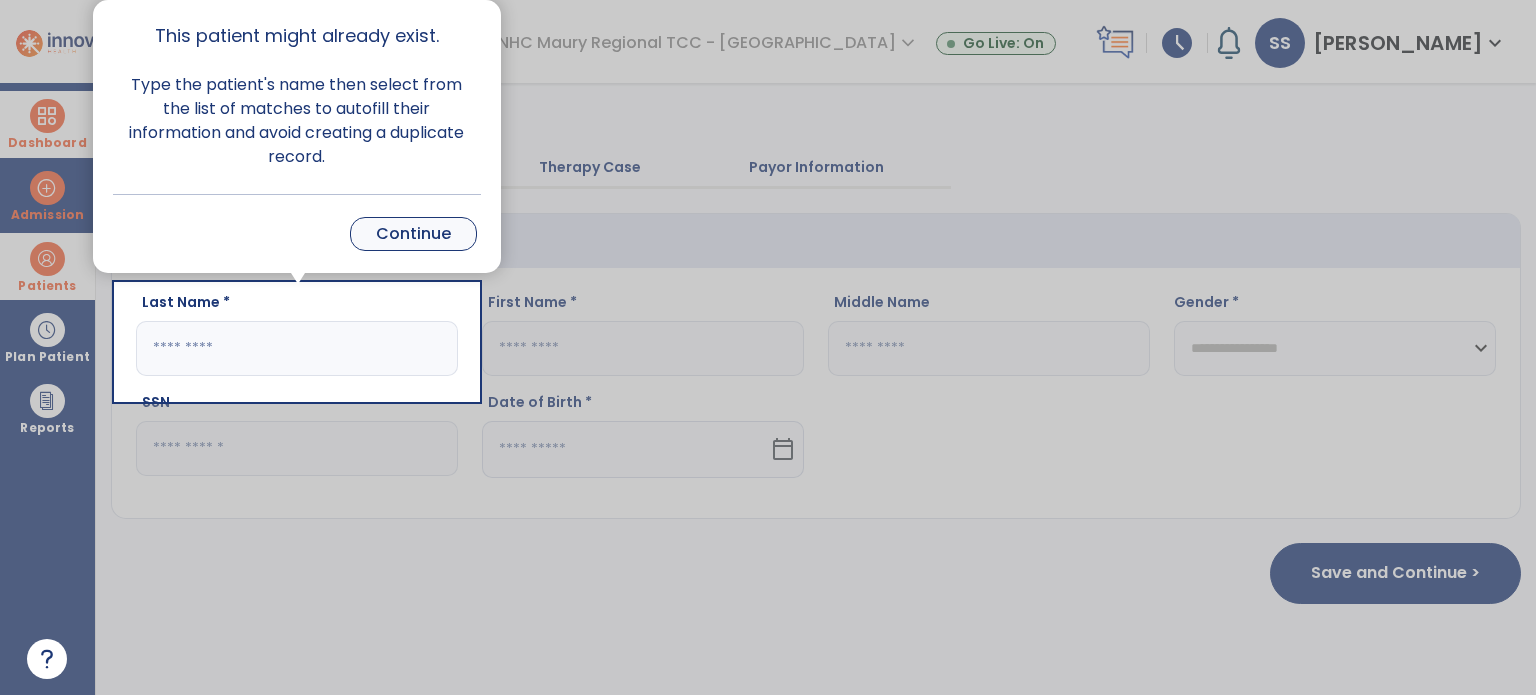 click on "Continue" at bounding box center (413, 234) 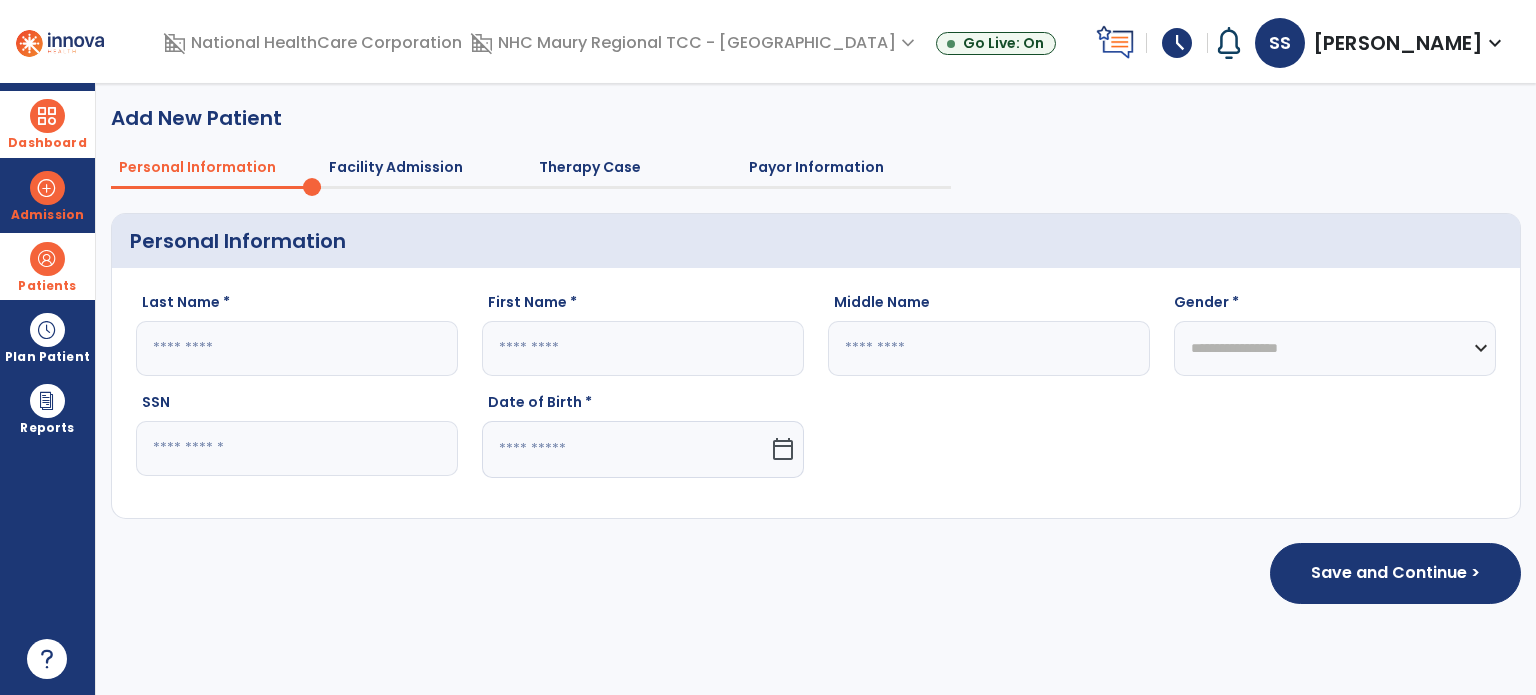 click on "Patients" at bounding box center (47, 266) 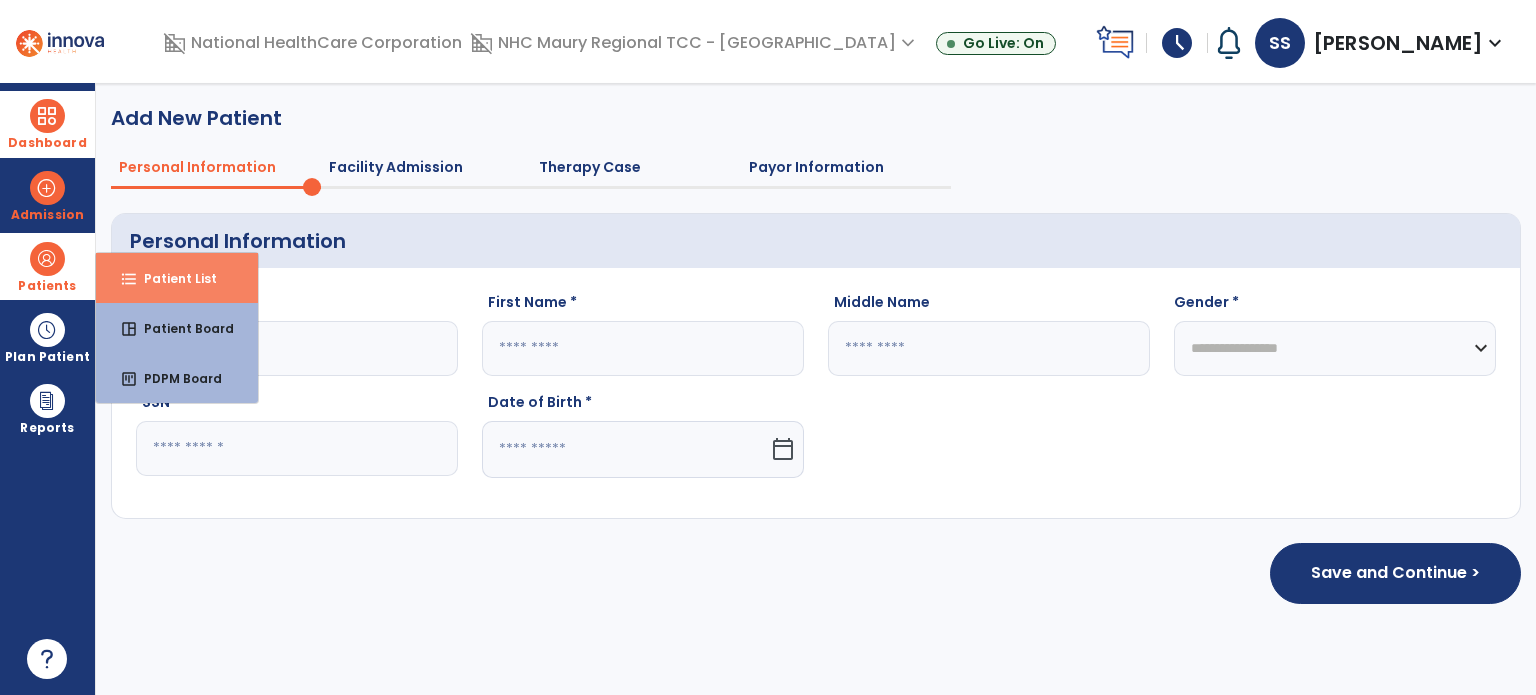 click on "format_list_bulleted  Patient List" at bounding box center [177, 278] 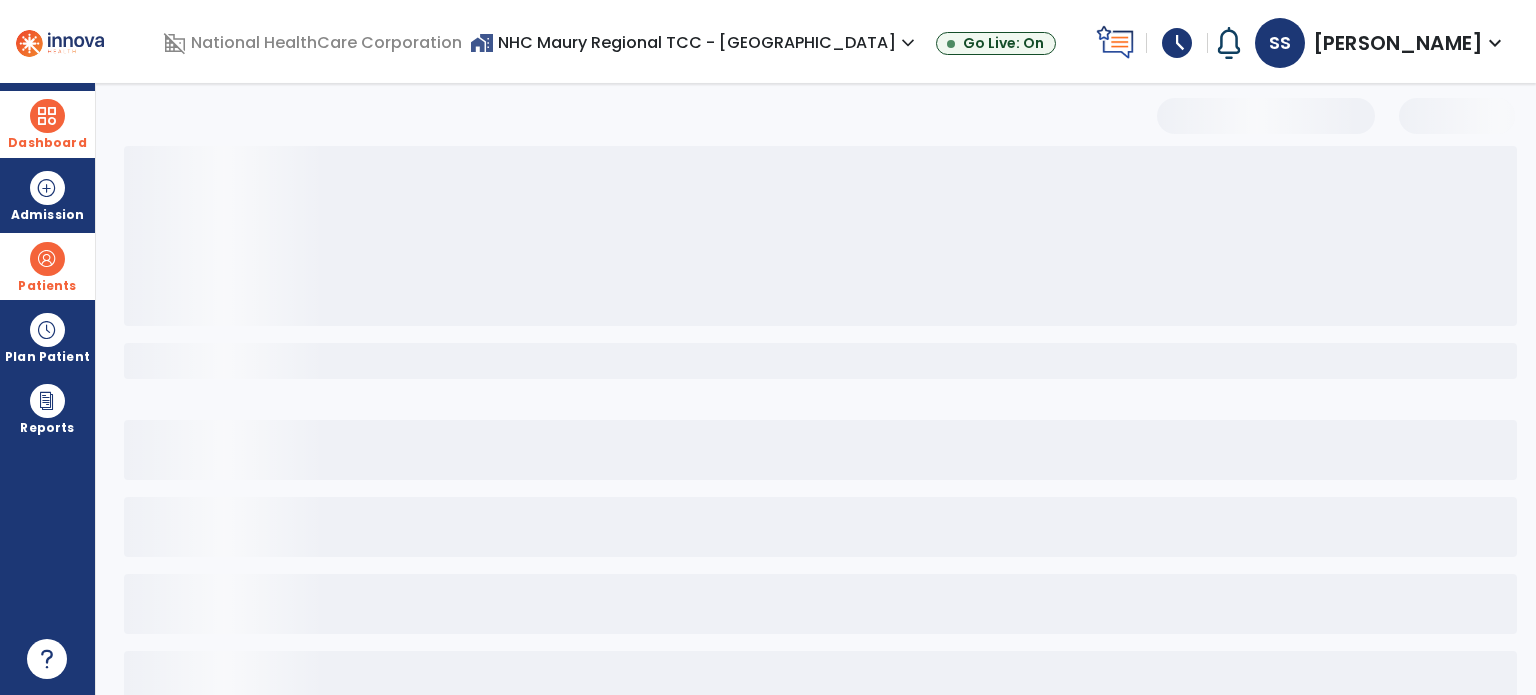 select on "***" 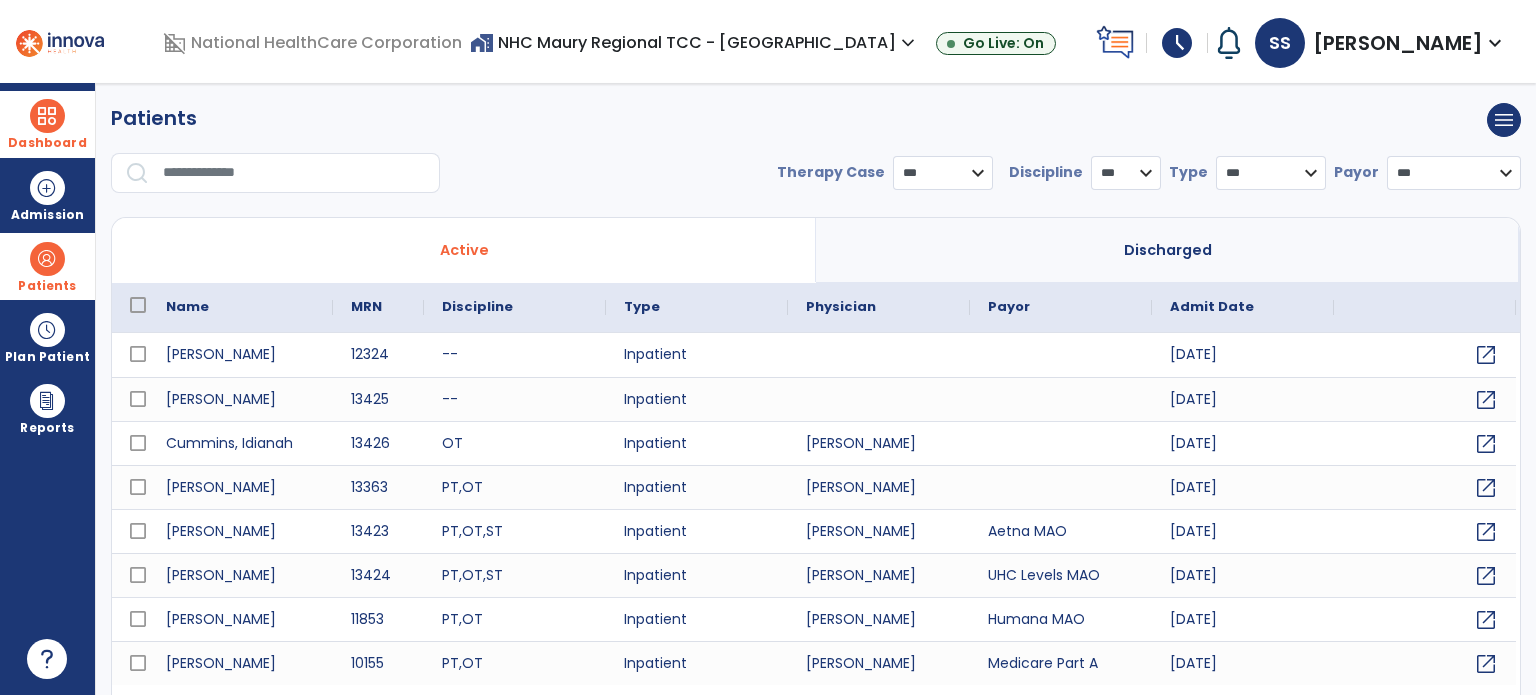 click at bounding box center (294, 173) 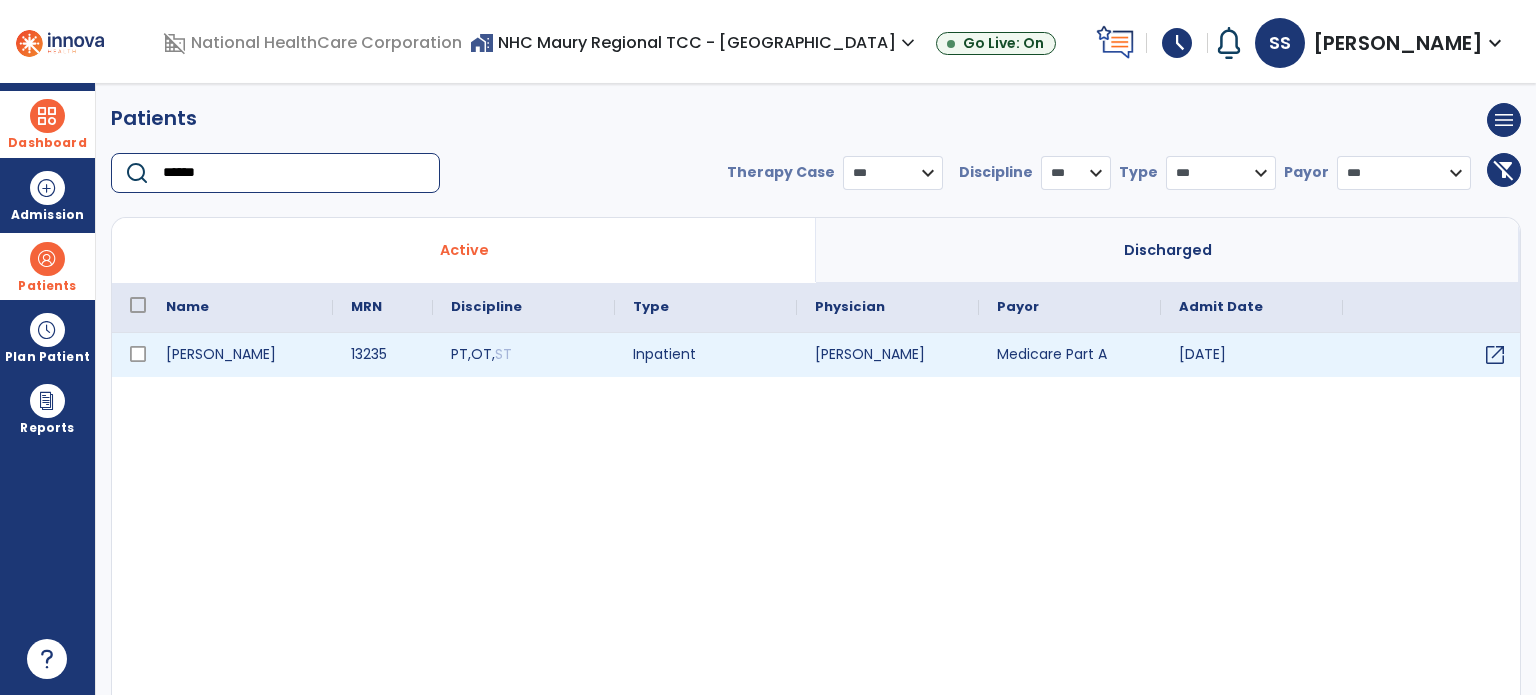 type on "******" 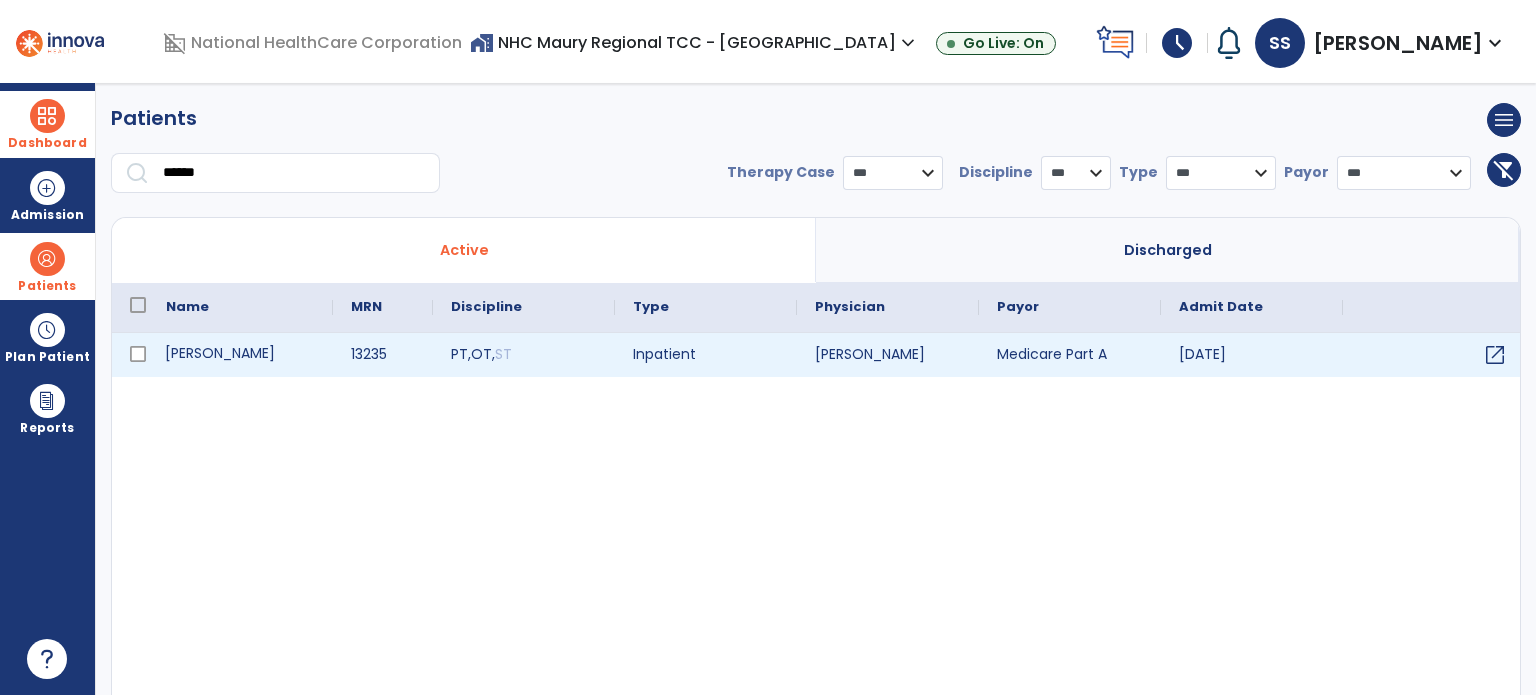 click on "[PERSON_NAME]" at bounding box center (240, 355) 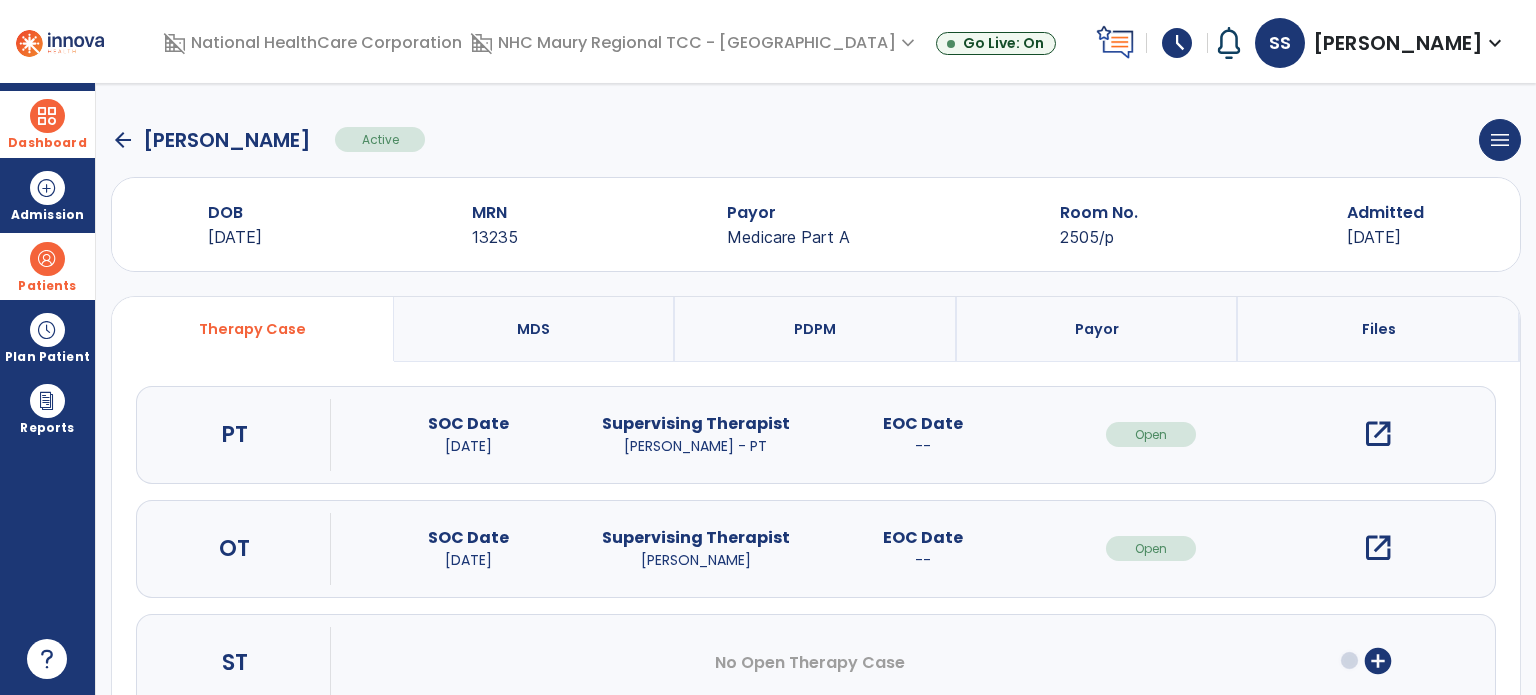 click on "open_in_new" at bounding box center [1378, 434] 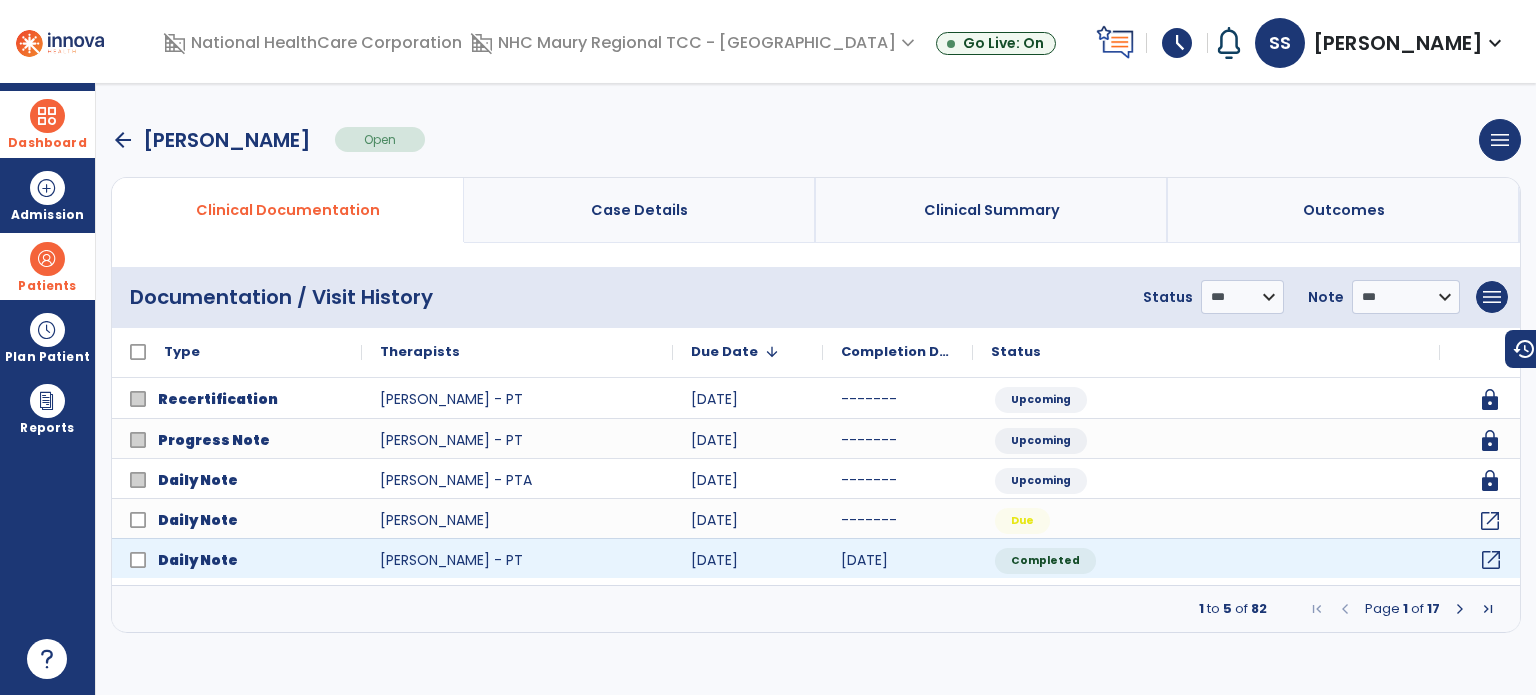 click on "open_in_new" 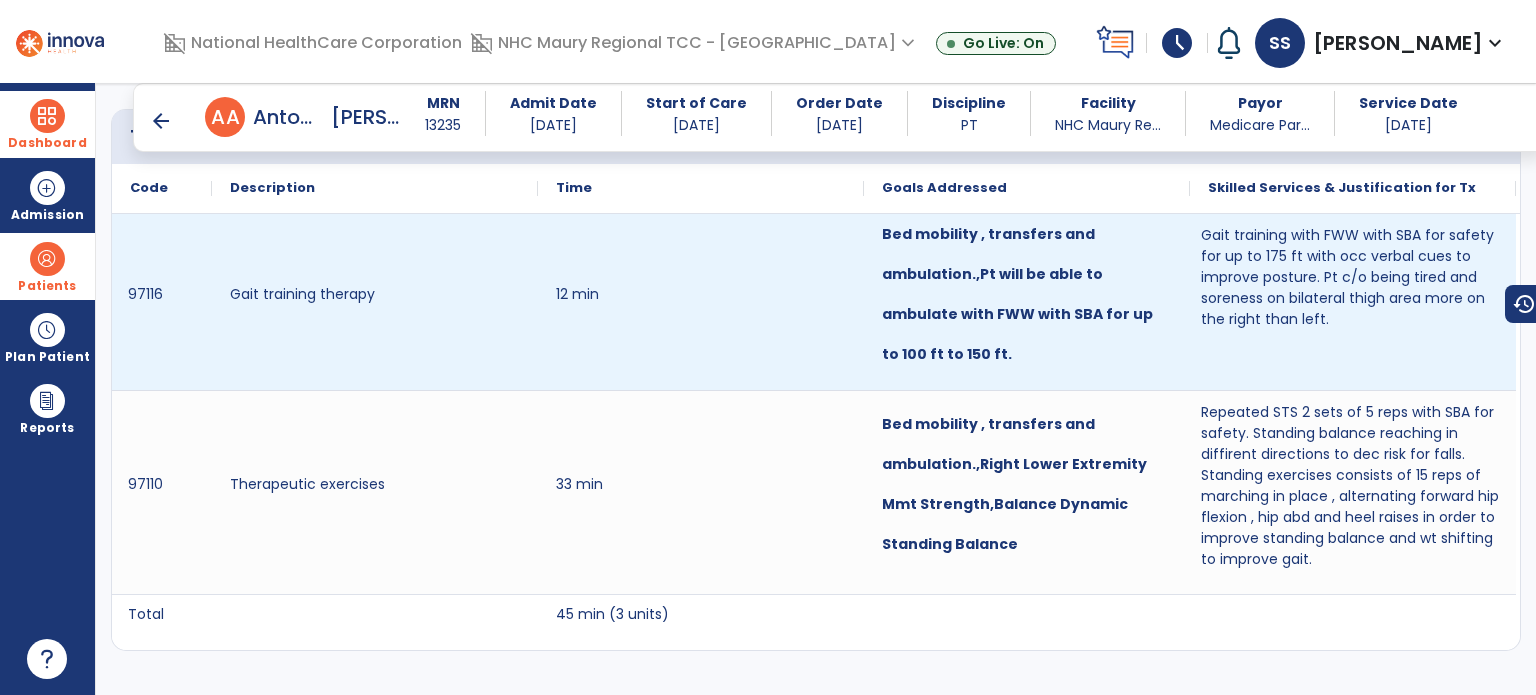 scroll, scrollTop: 1772, scrollLeft: 0, axis: vertical 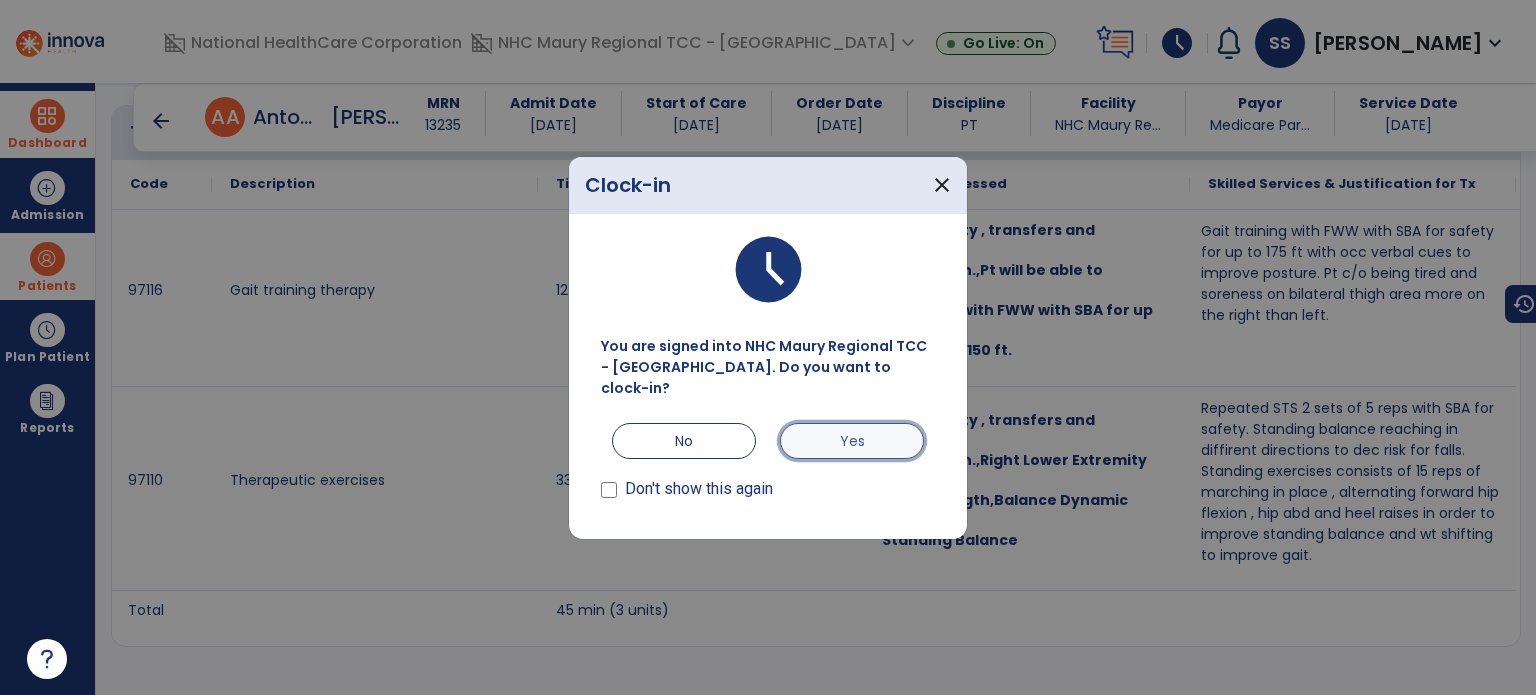 click on "Yes" at bounding box center [852, 441] 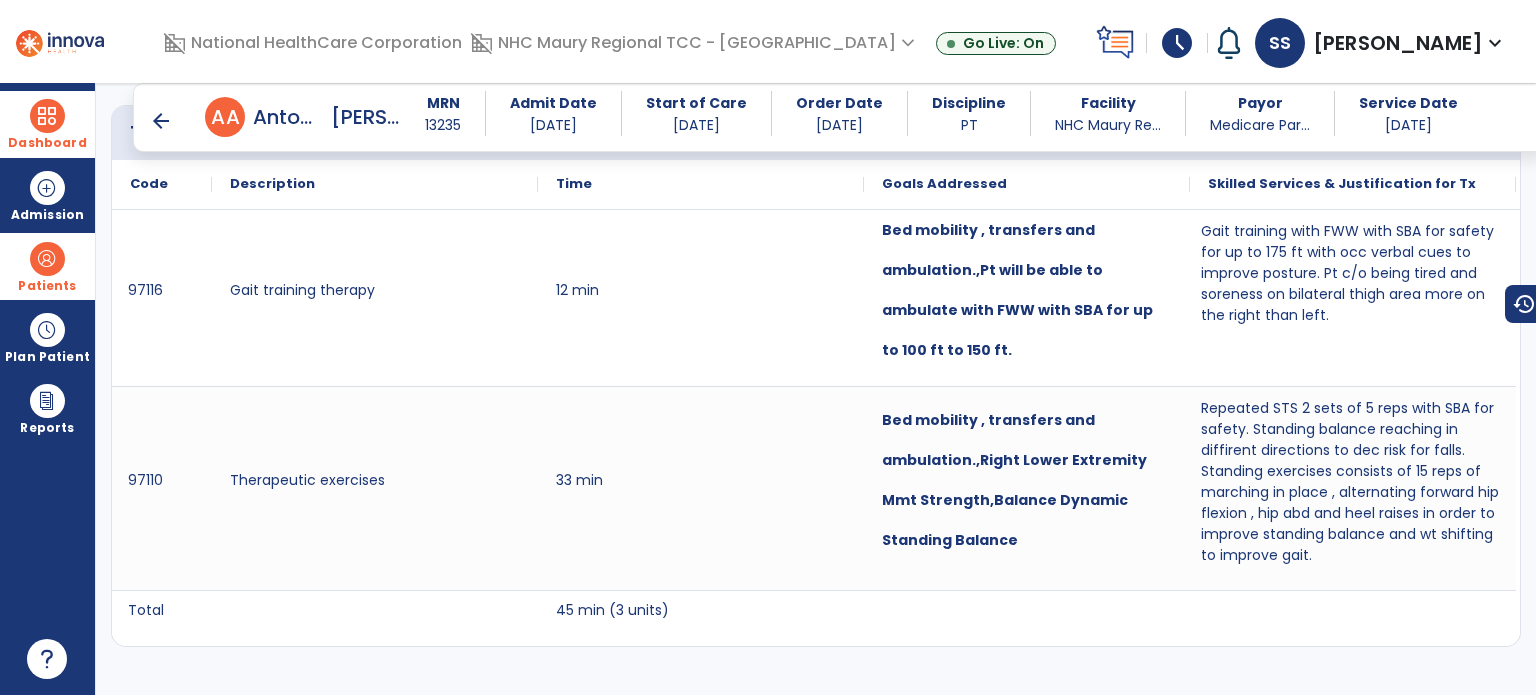 click at bounding box center [47, 116] 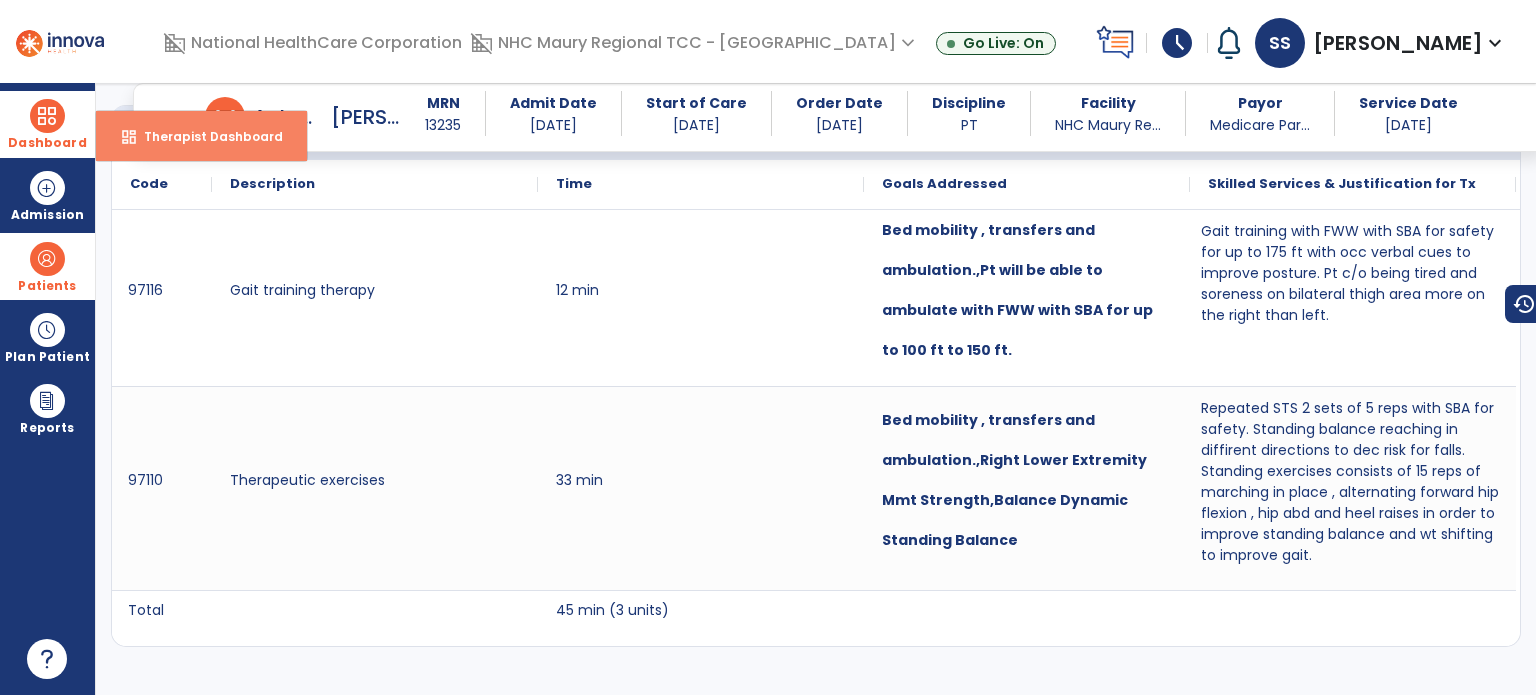 click on "dashboard  Therapist Dashboard" at bounding box center (201, 136) 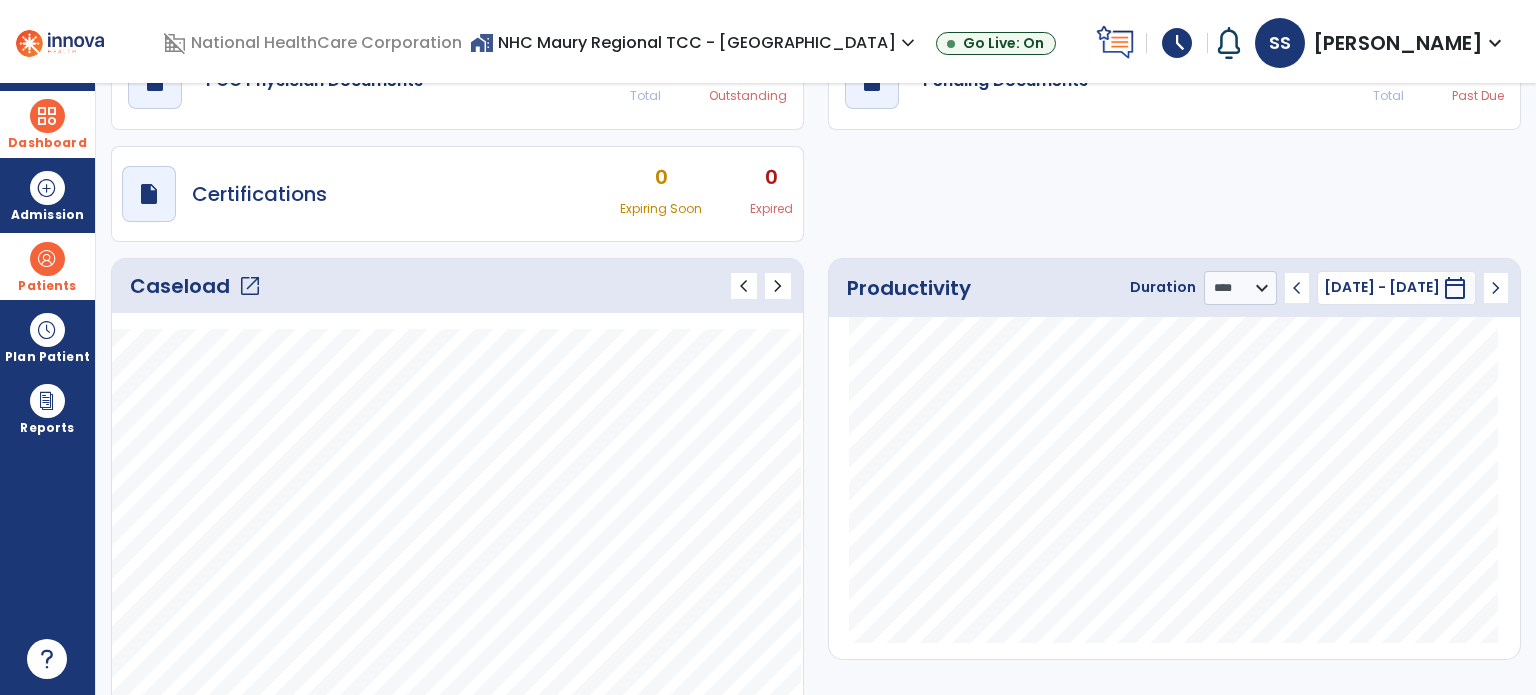 scroll, scrollTop: 0, scrollLeft: 0, axis: both 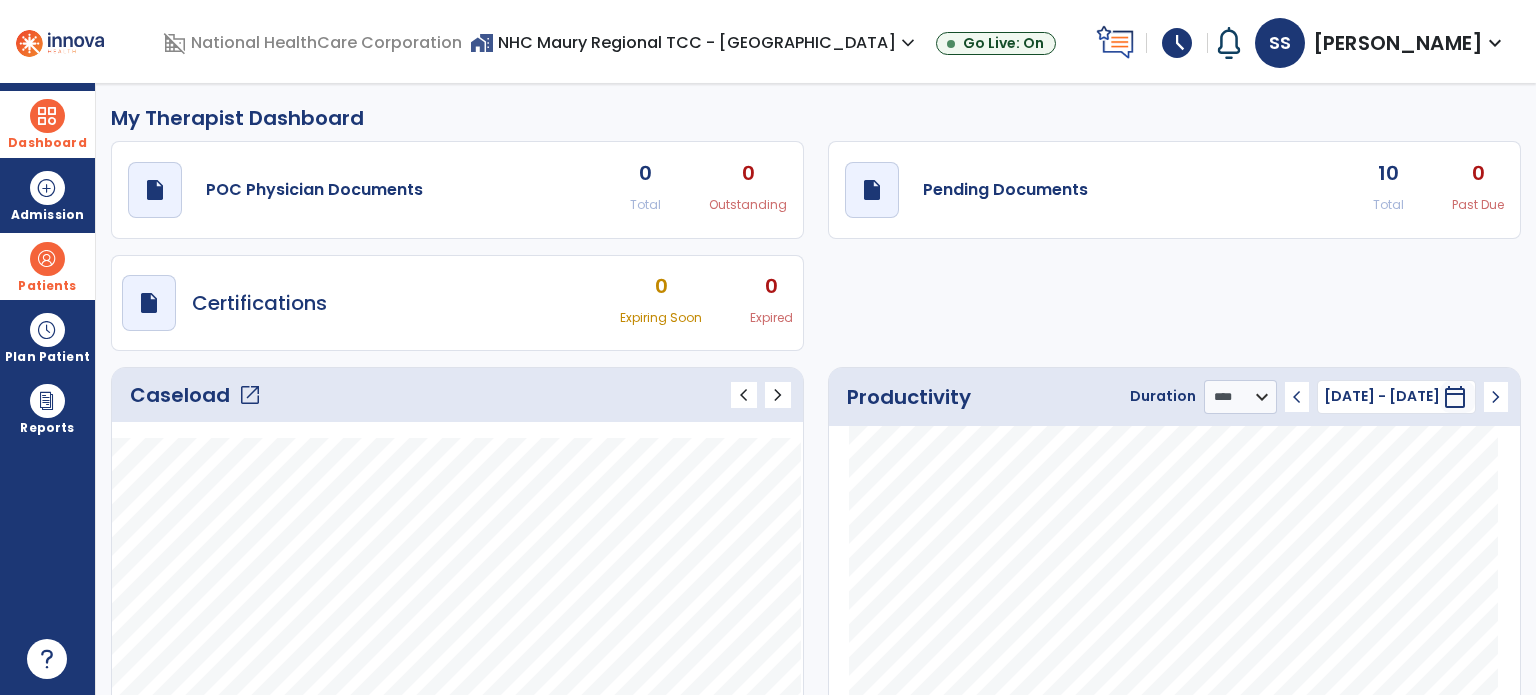 click on "Patients" at bounding box center (47, 286) 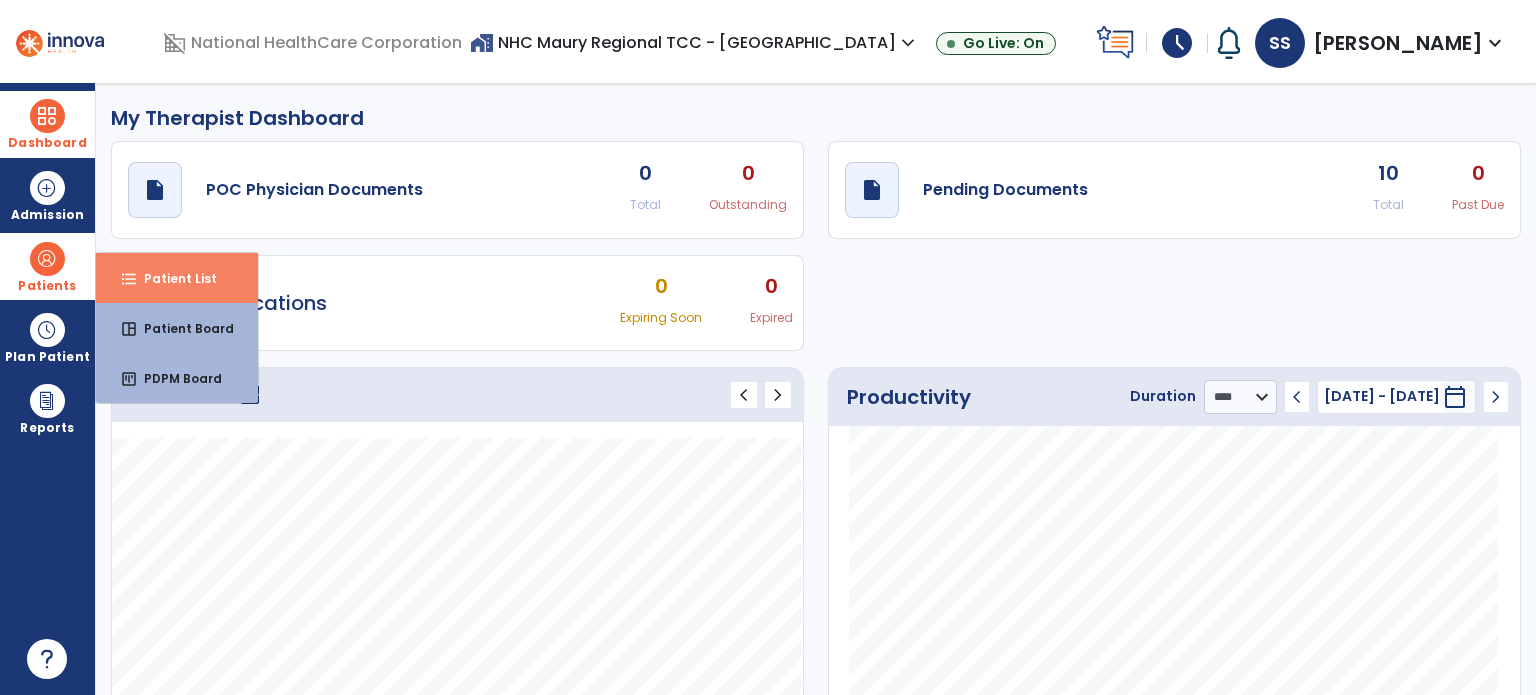 click on "format_list_bulleted  Patient List" at bounding box center [177, 278] 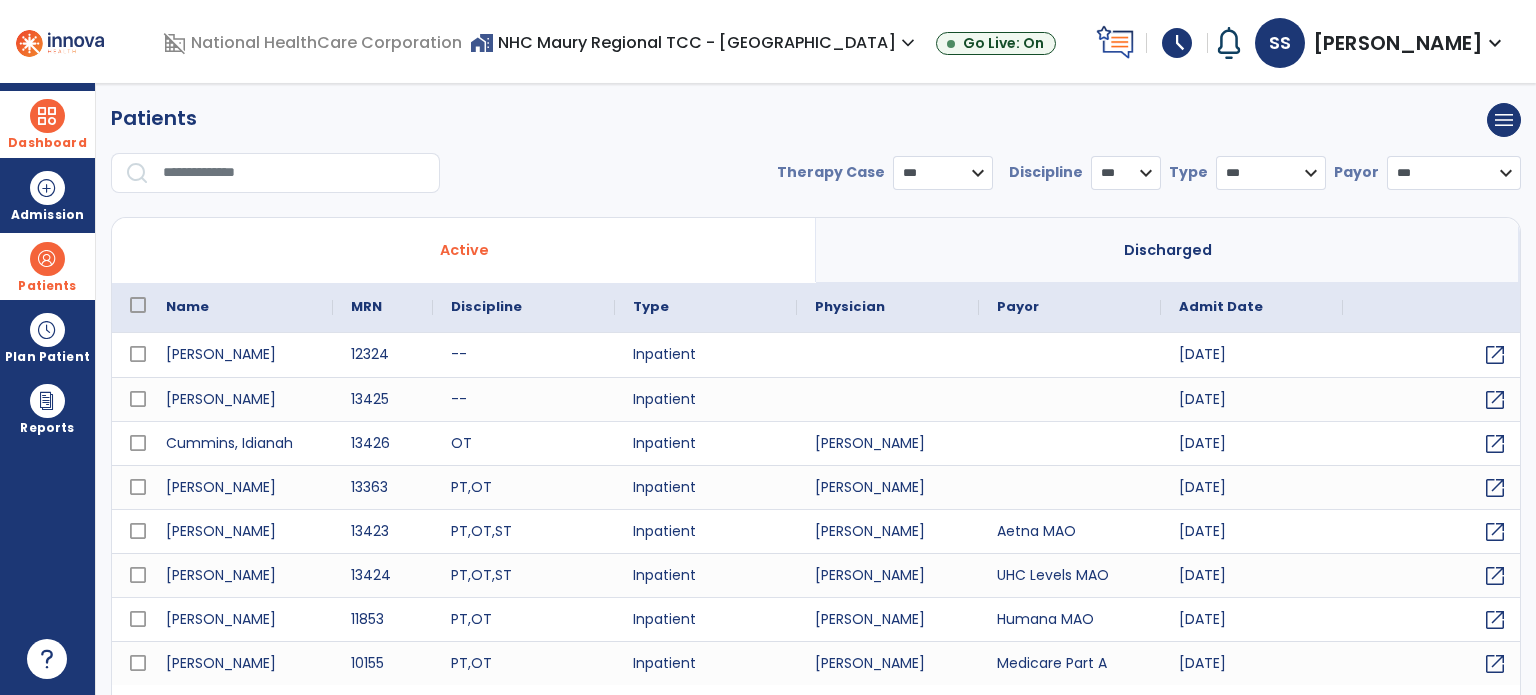 select on "***" 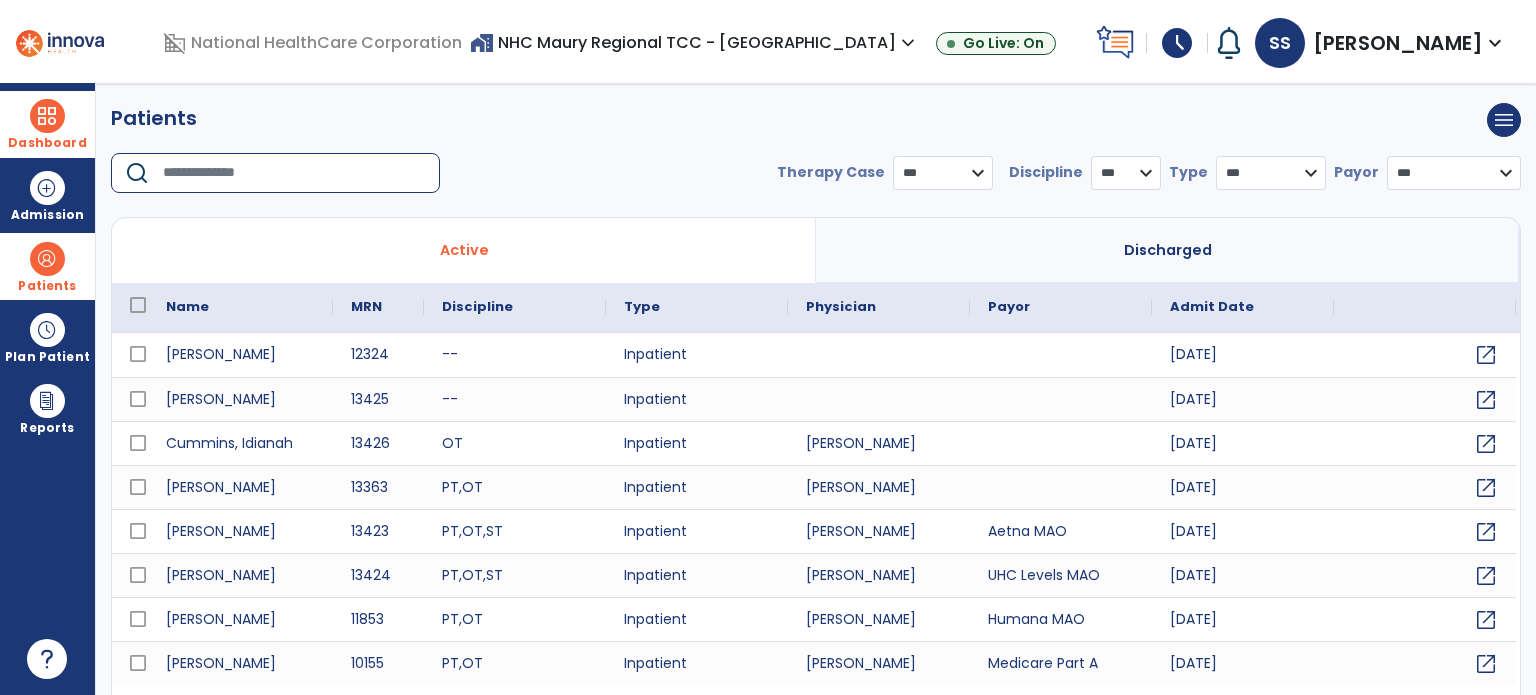 click at bounding box center (294, 173) 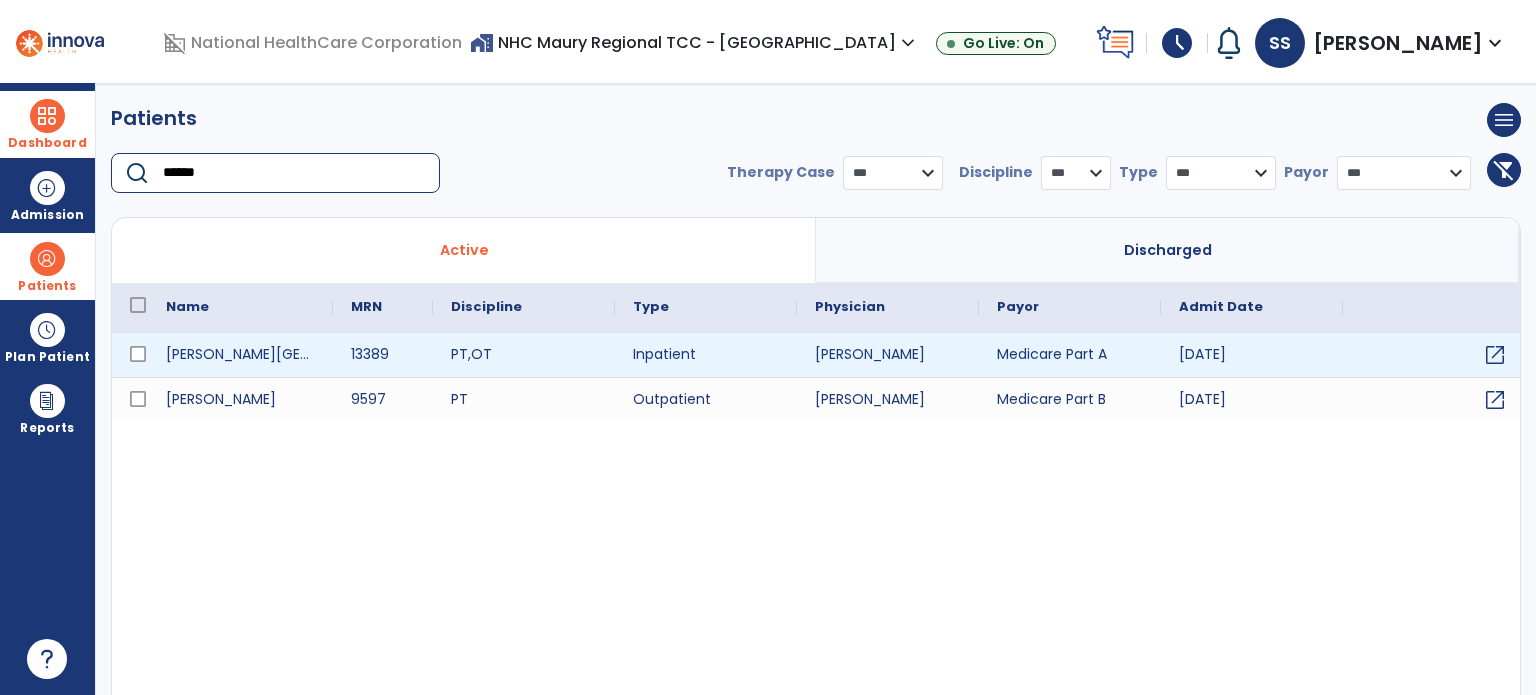 type on "******" 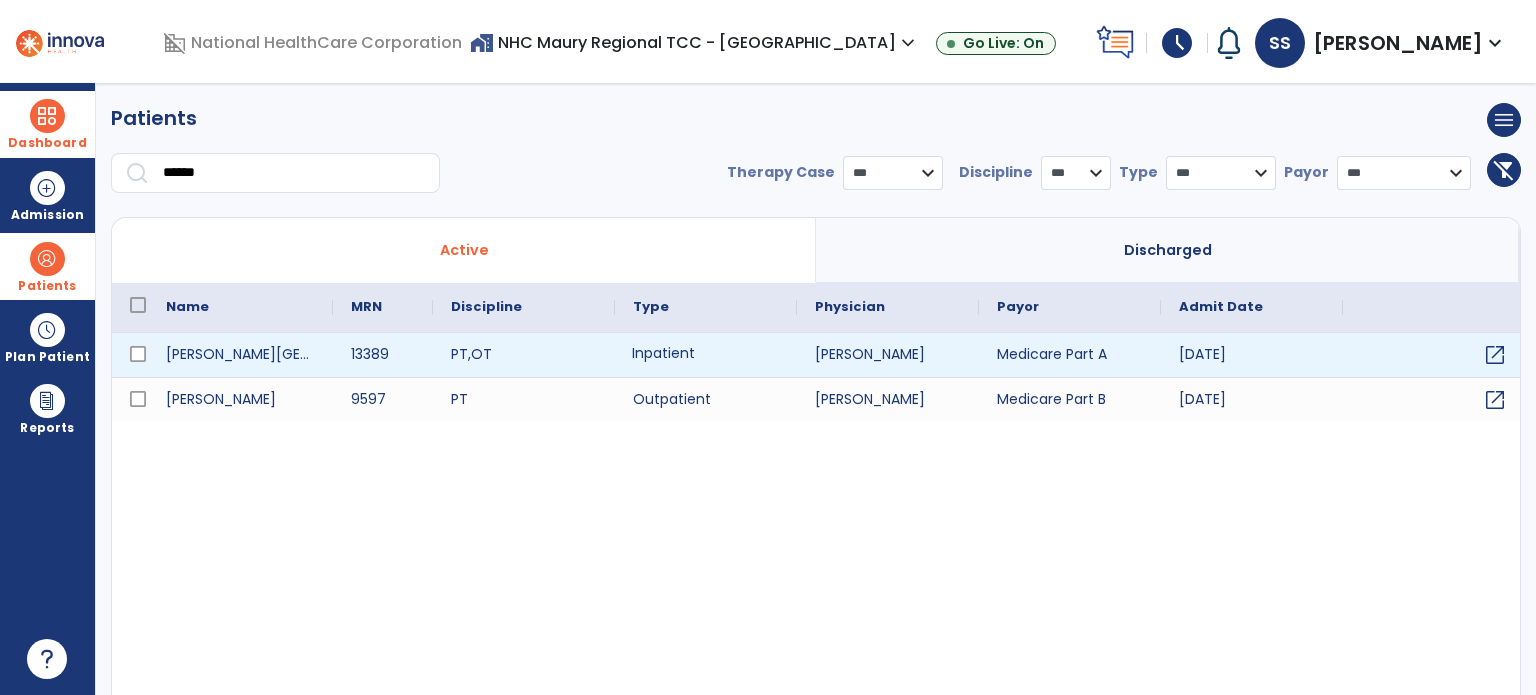 click on "Inpatient" at bounding box center [706, 355] 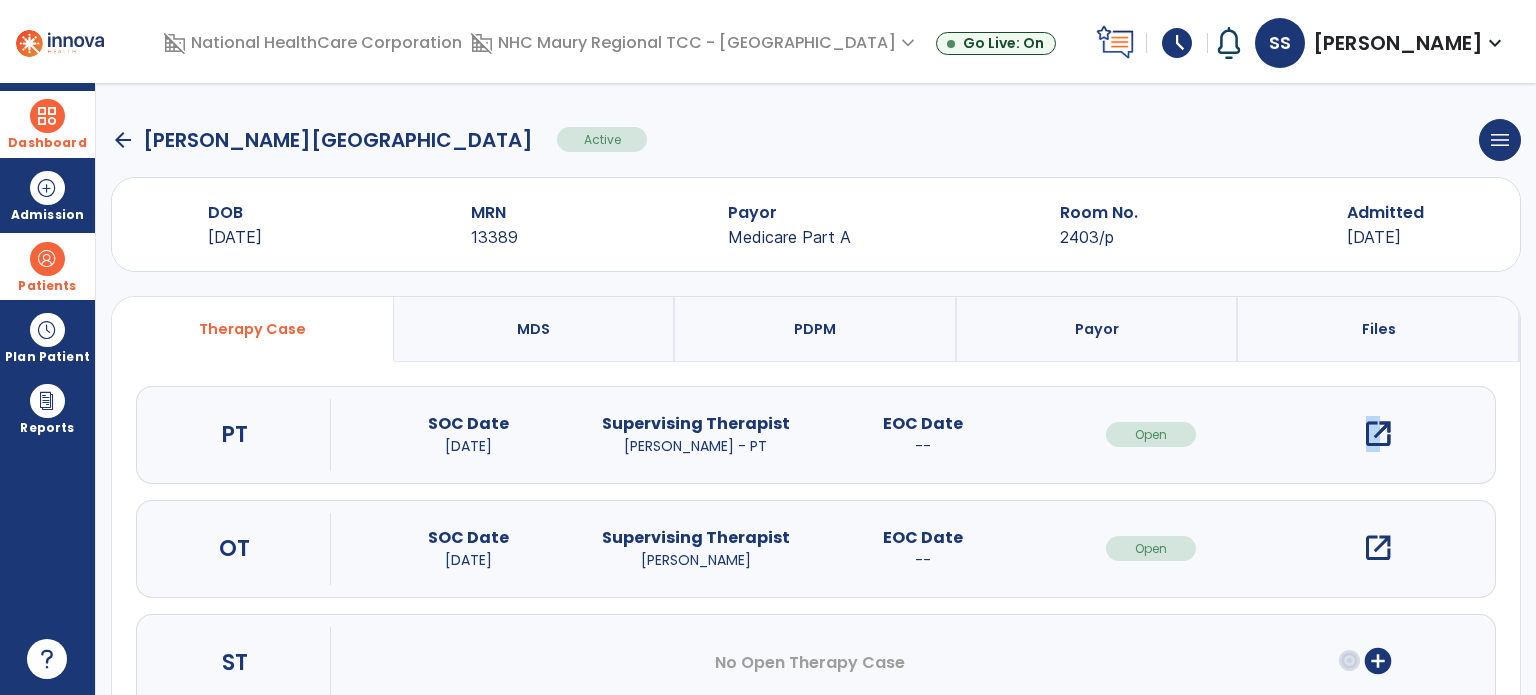 drag, startPoint x: 1358, startPoint y: 445, endPoint x: 1372, endPoint y: 435, distance: 17.20465 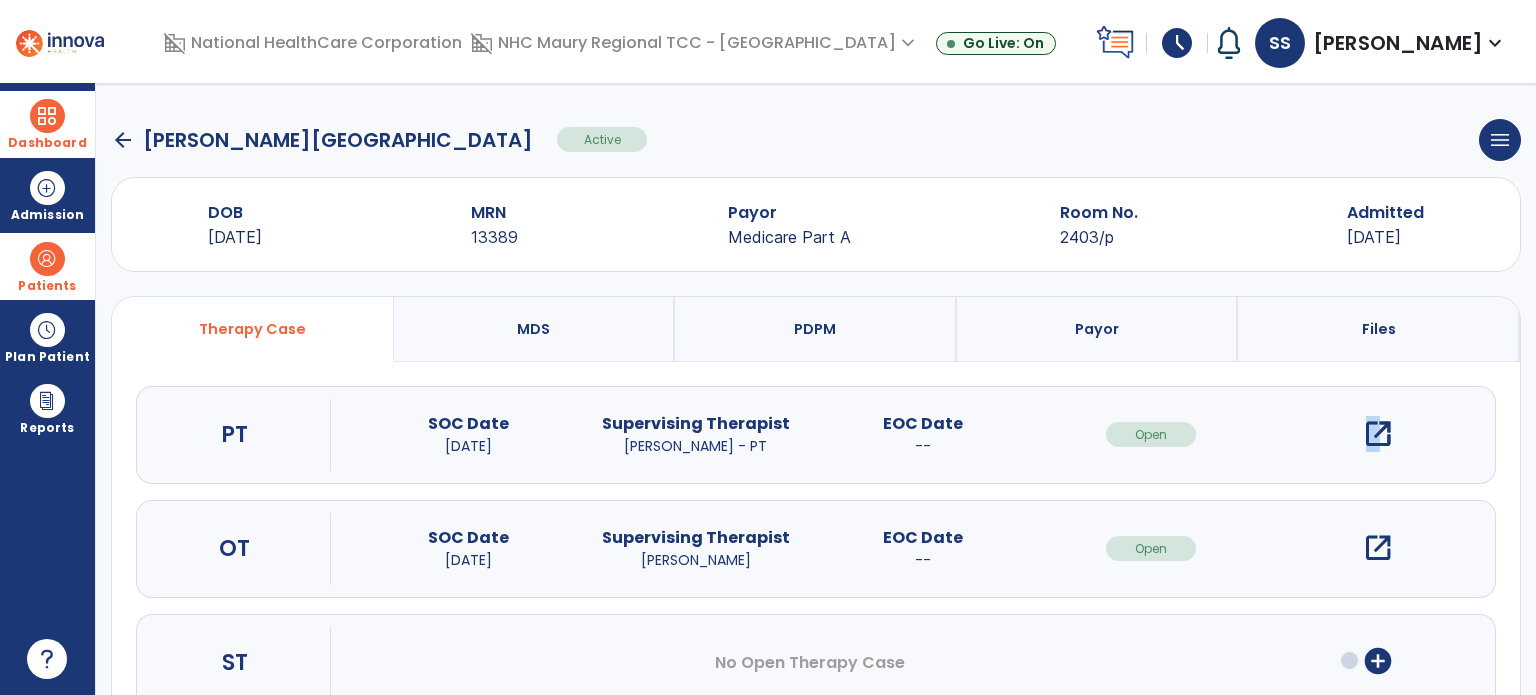 click on "open_in_new" at bounding box center [1378, 434] 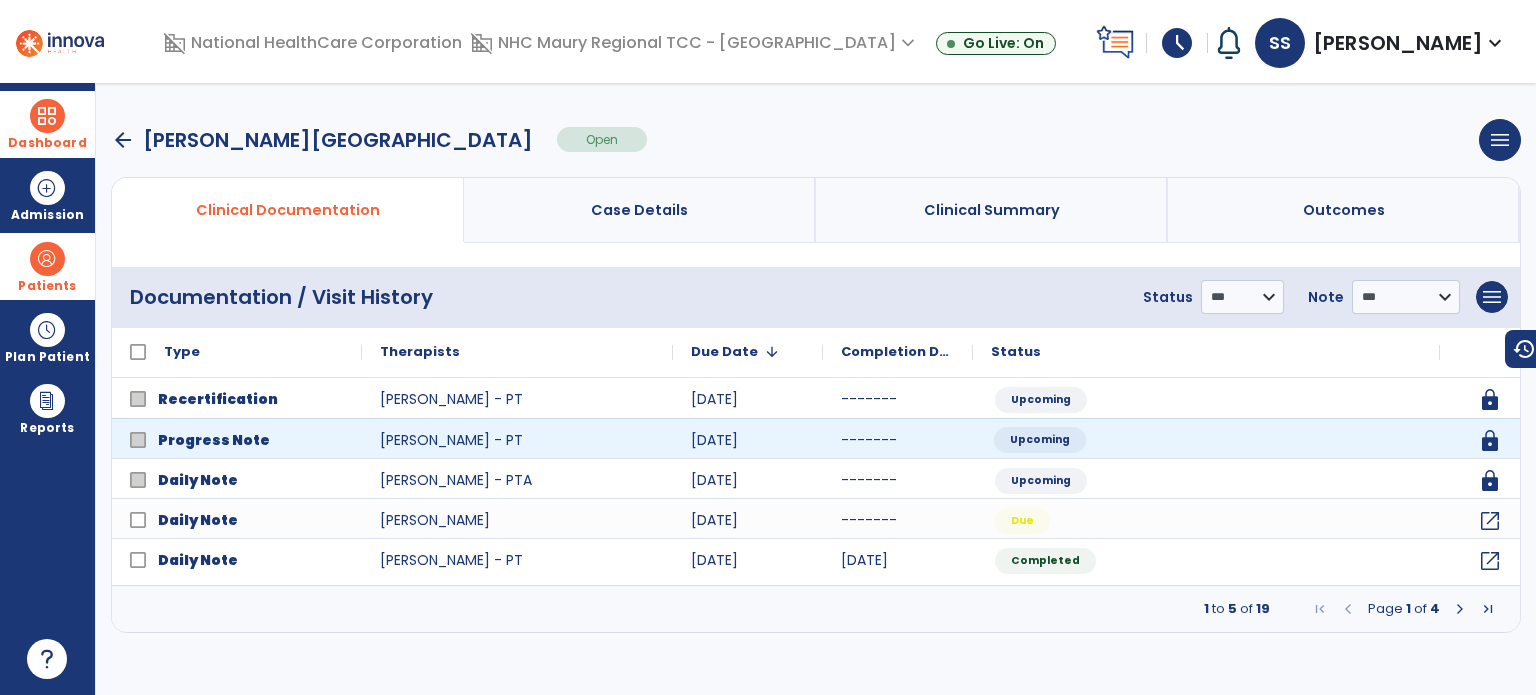 click on "Upcoming" 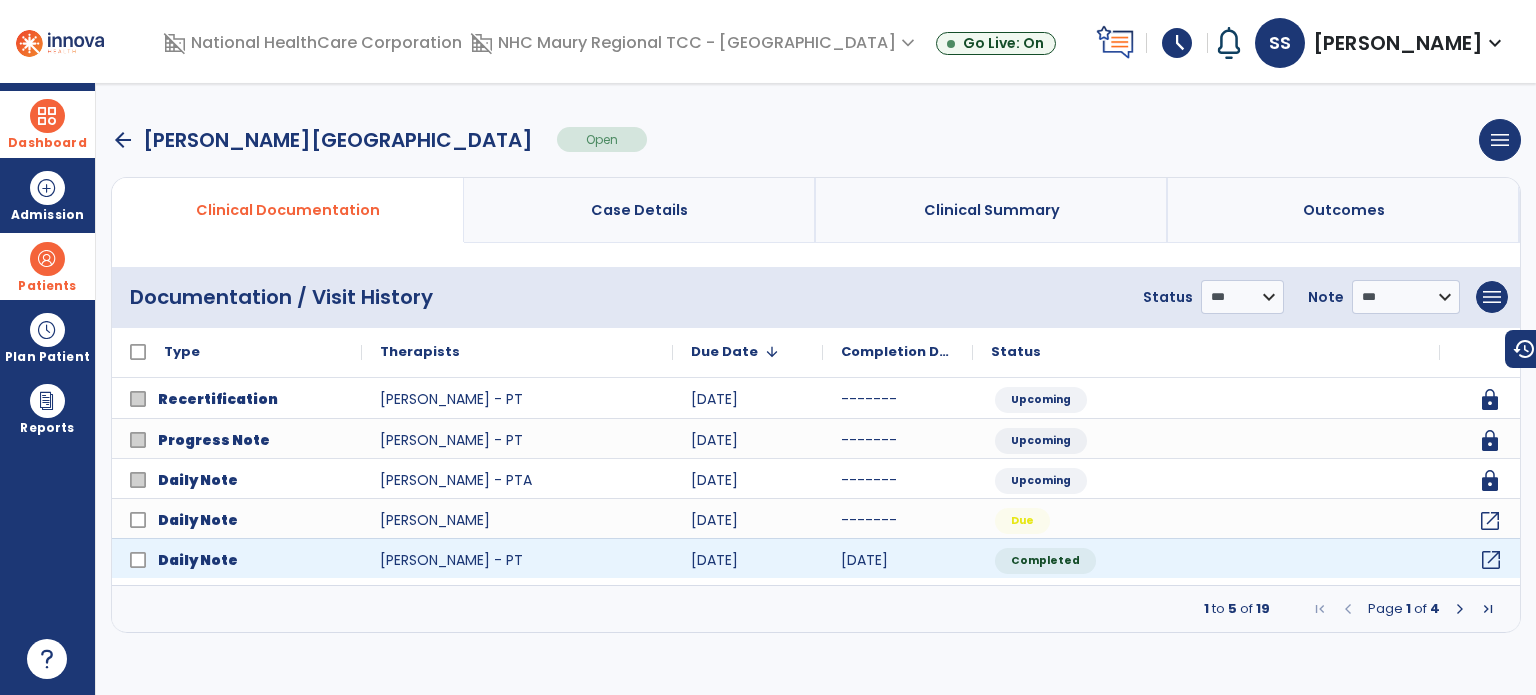 click on "open_in_new" 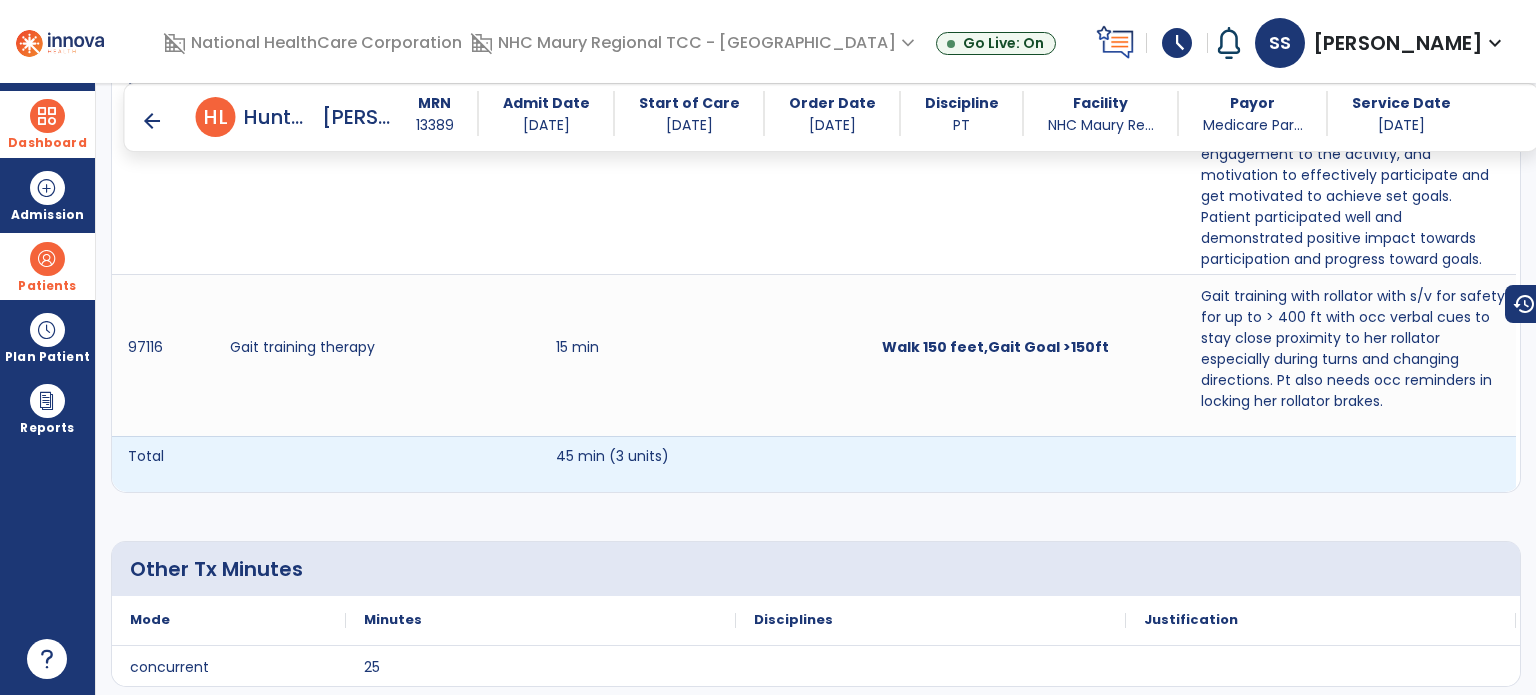 scroll, scrollTop: 1428, scrollLeft: 0, axis: vertical 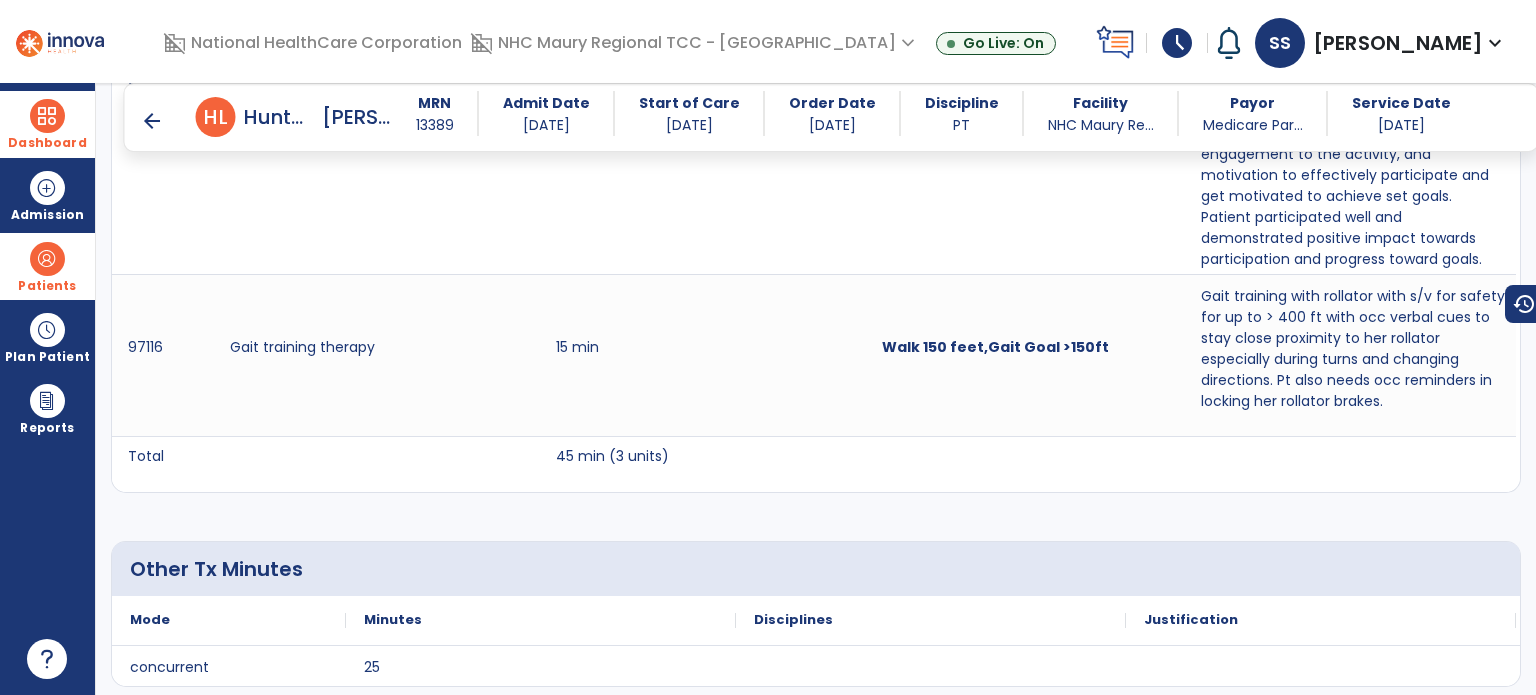 click on "arrow_back" at bounding box center (152, 121) 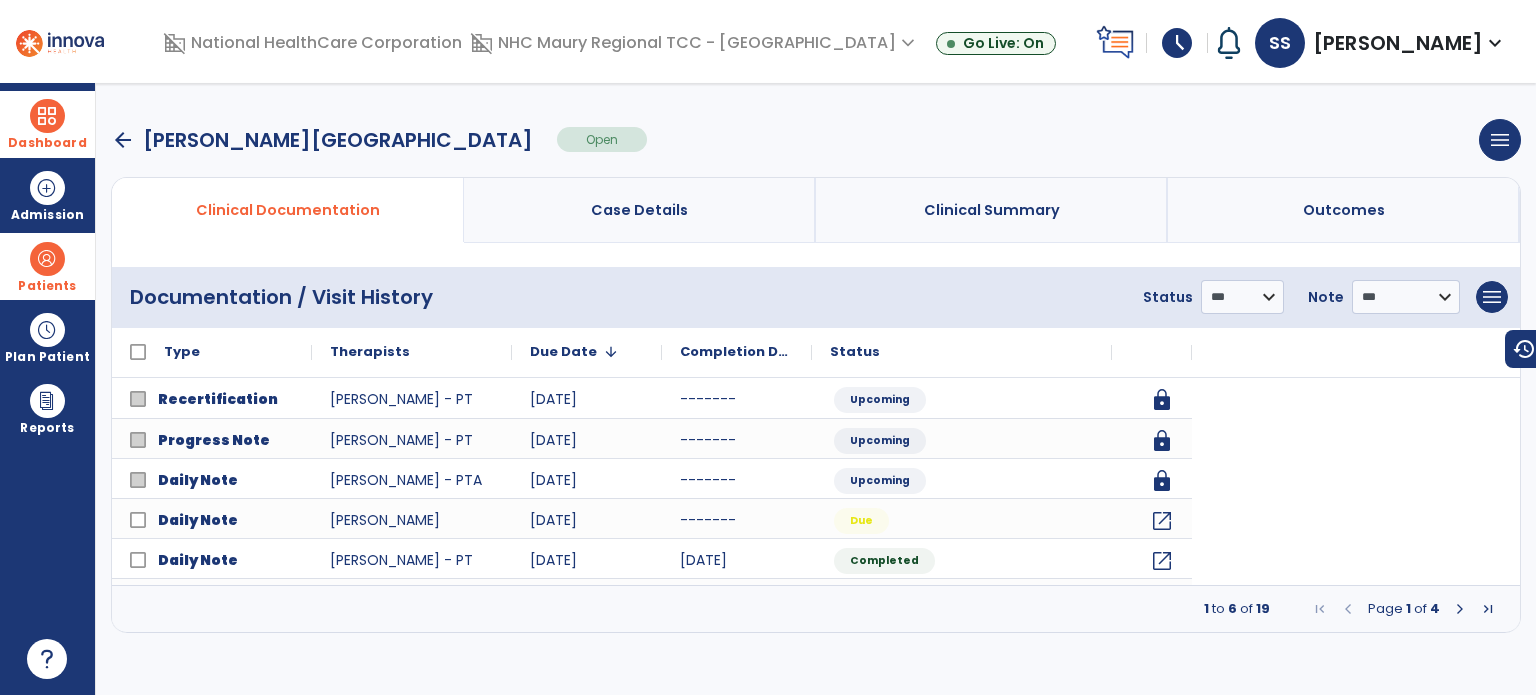 scroll, scrollTop: 0, scrollLeft: 0, axis: both 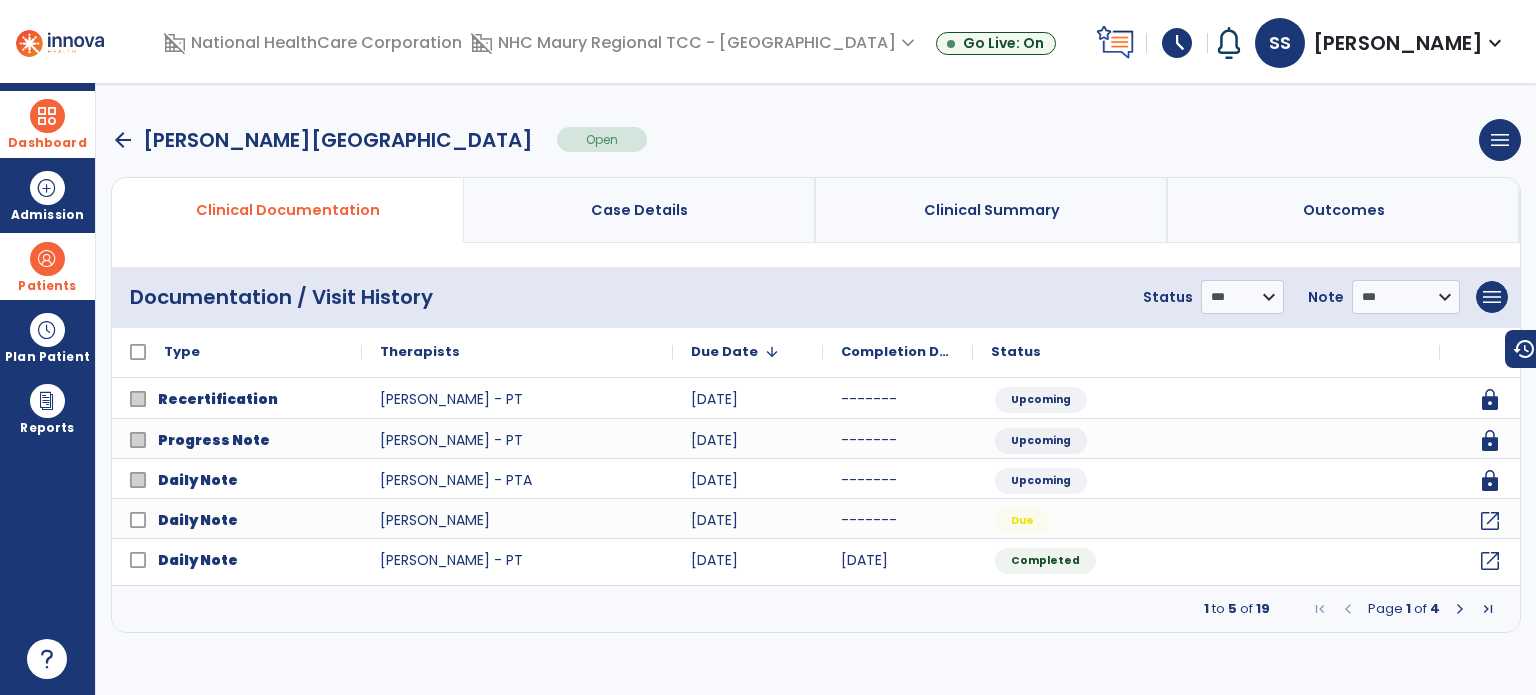 click at bounding box center [47, 116] 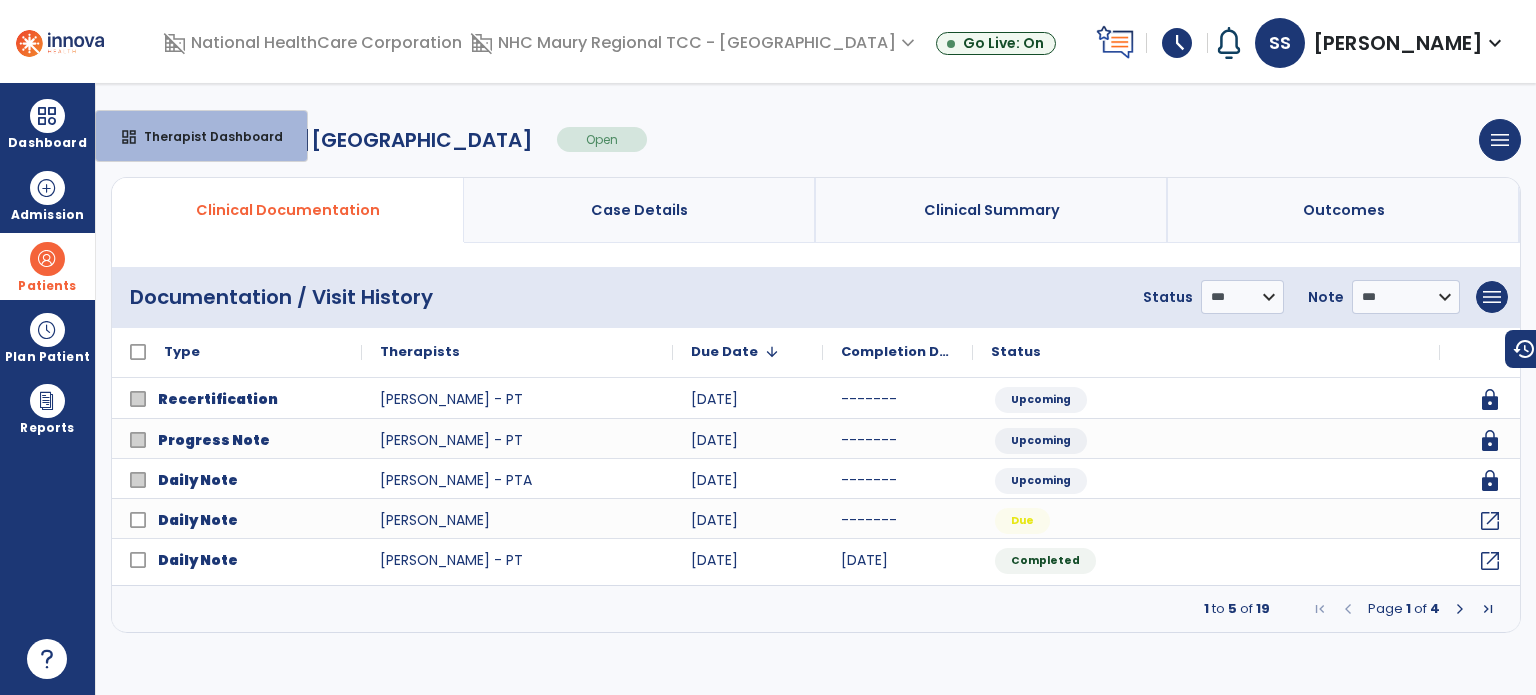 click on "Patients" at bounding box center (47, 286) 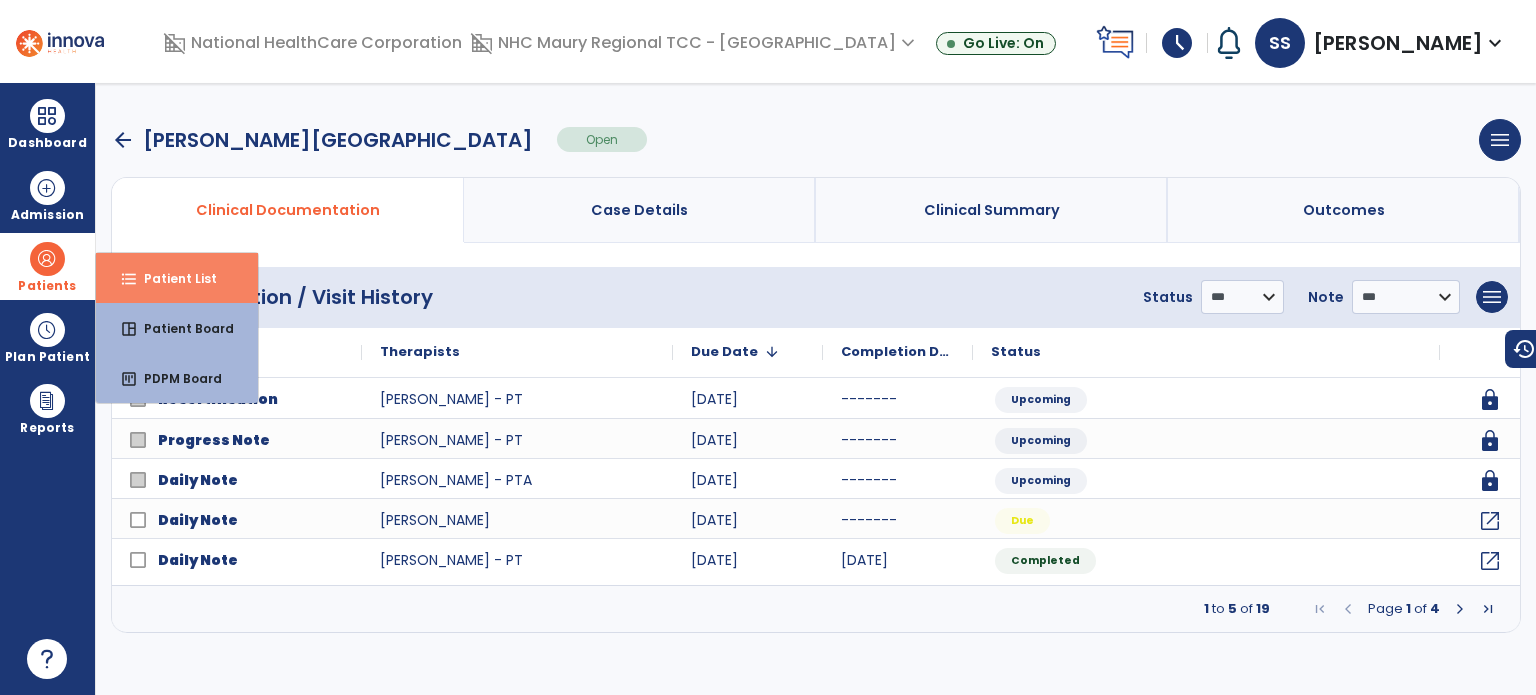 click on "format_list_bulleted  Patient List" at bounding box center [177, 278] 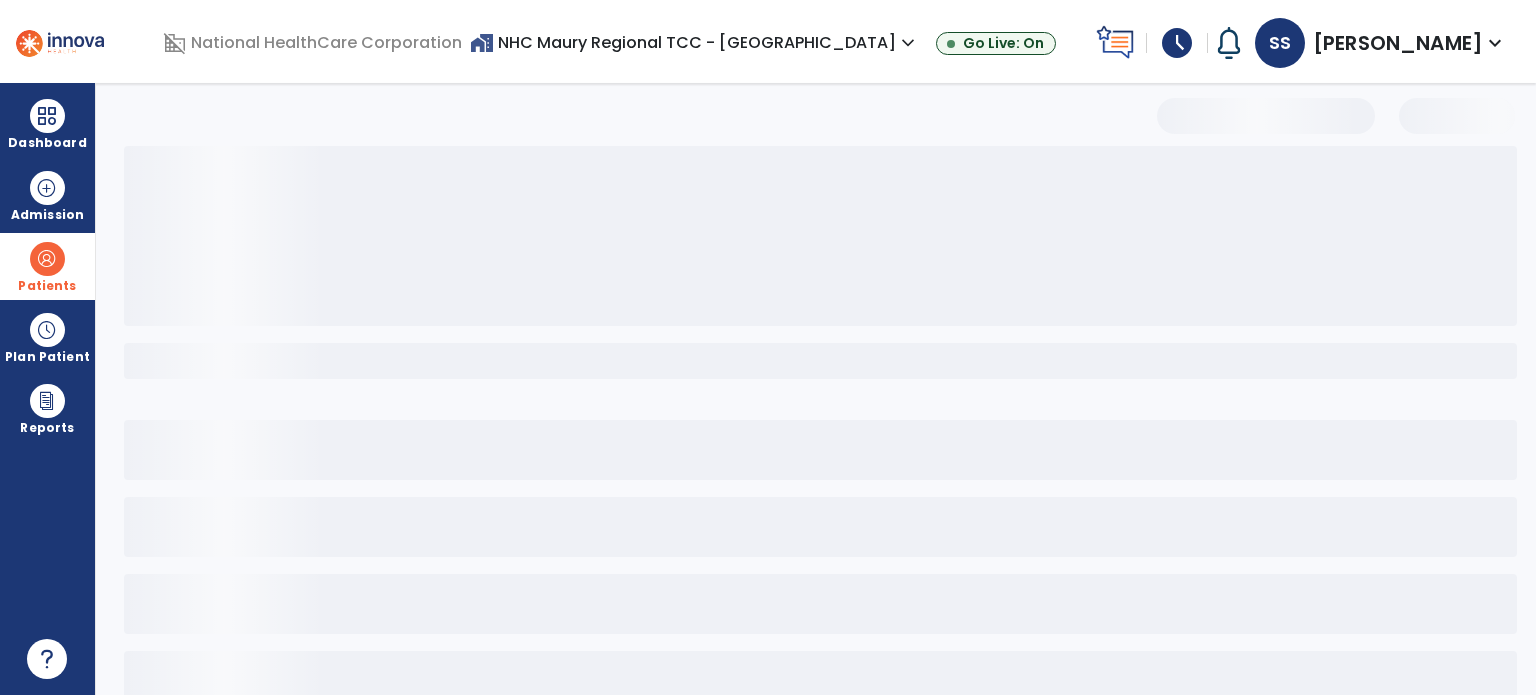 select on "***" 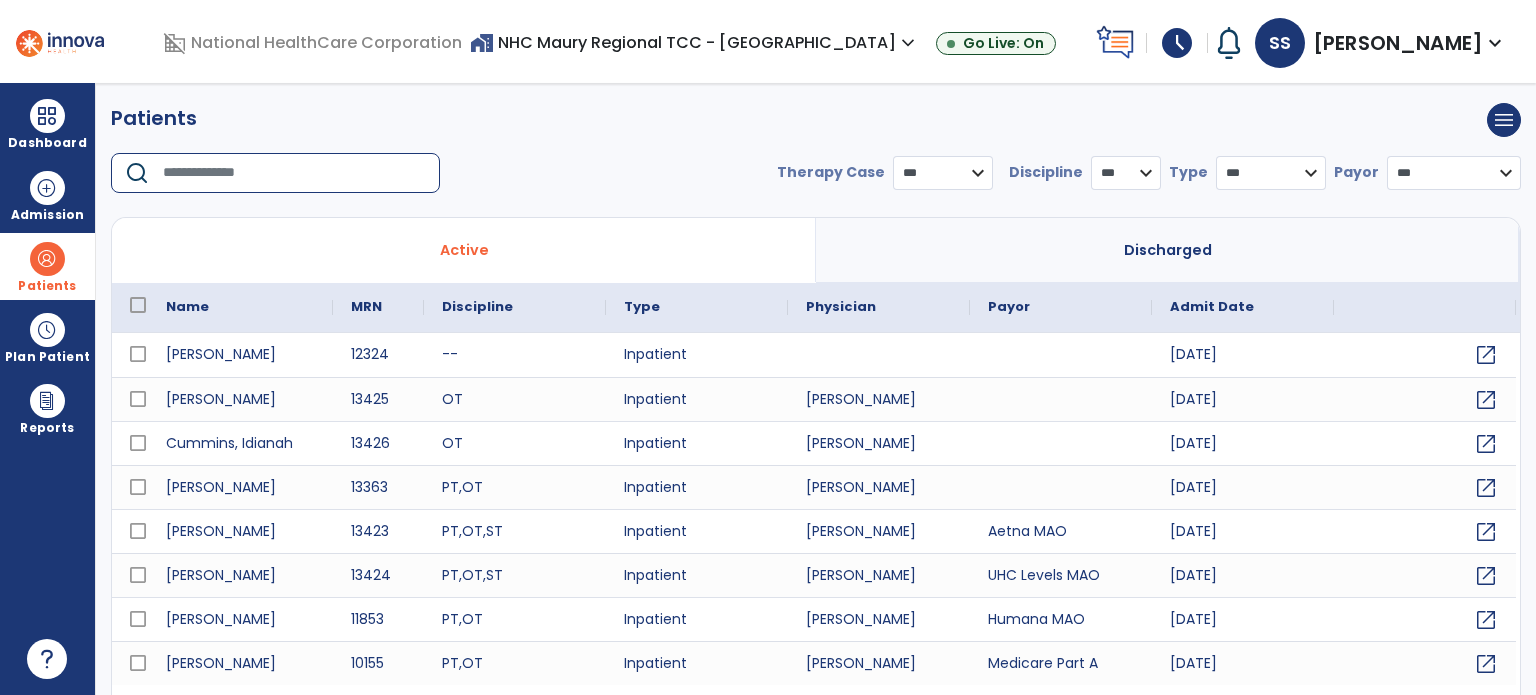 click at bounding box center [294, 173] 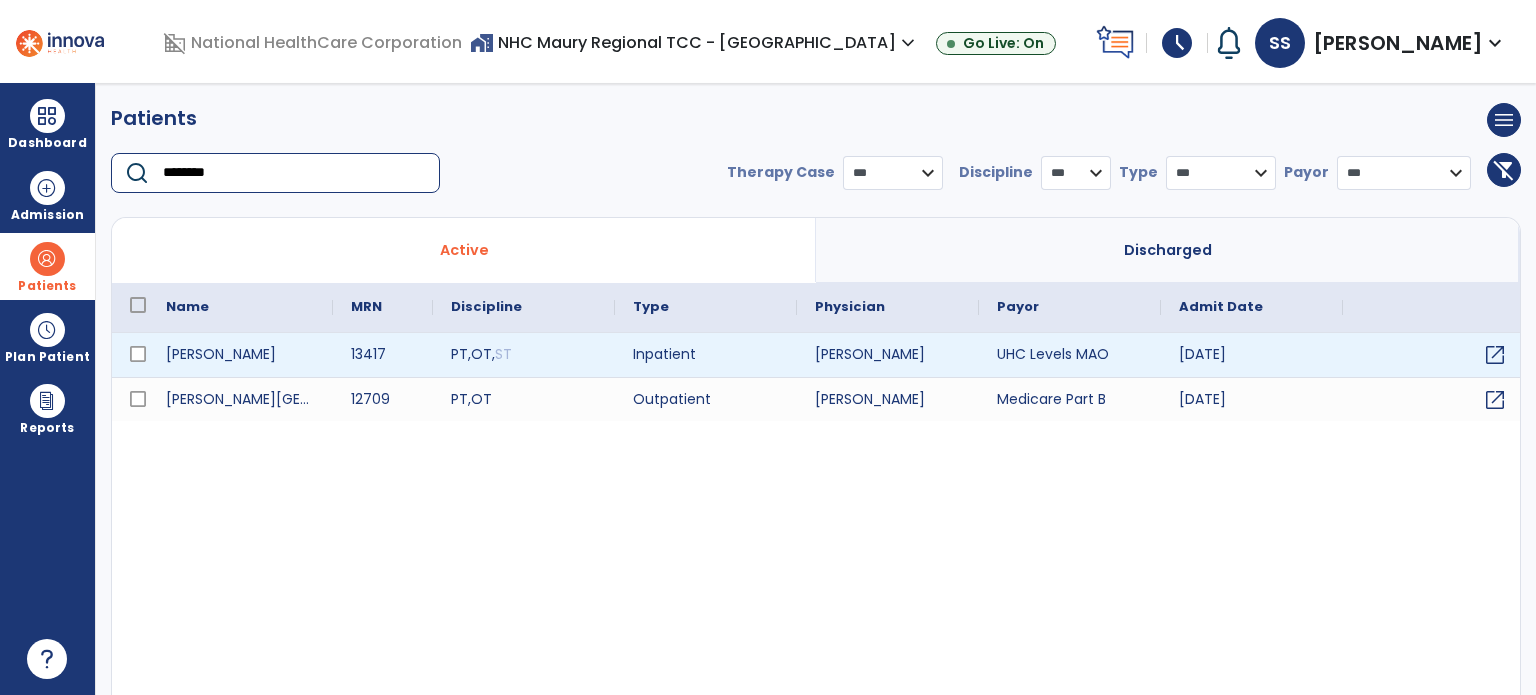 type on "********" 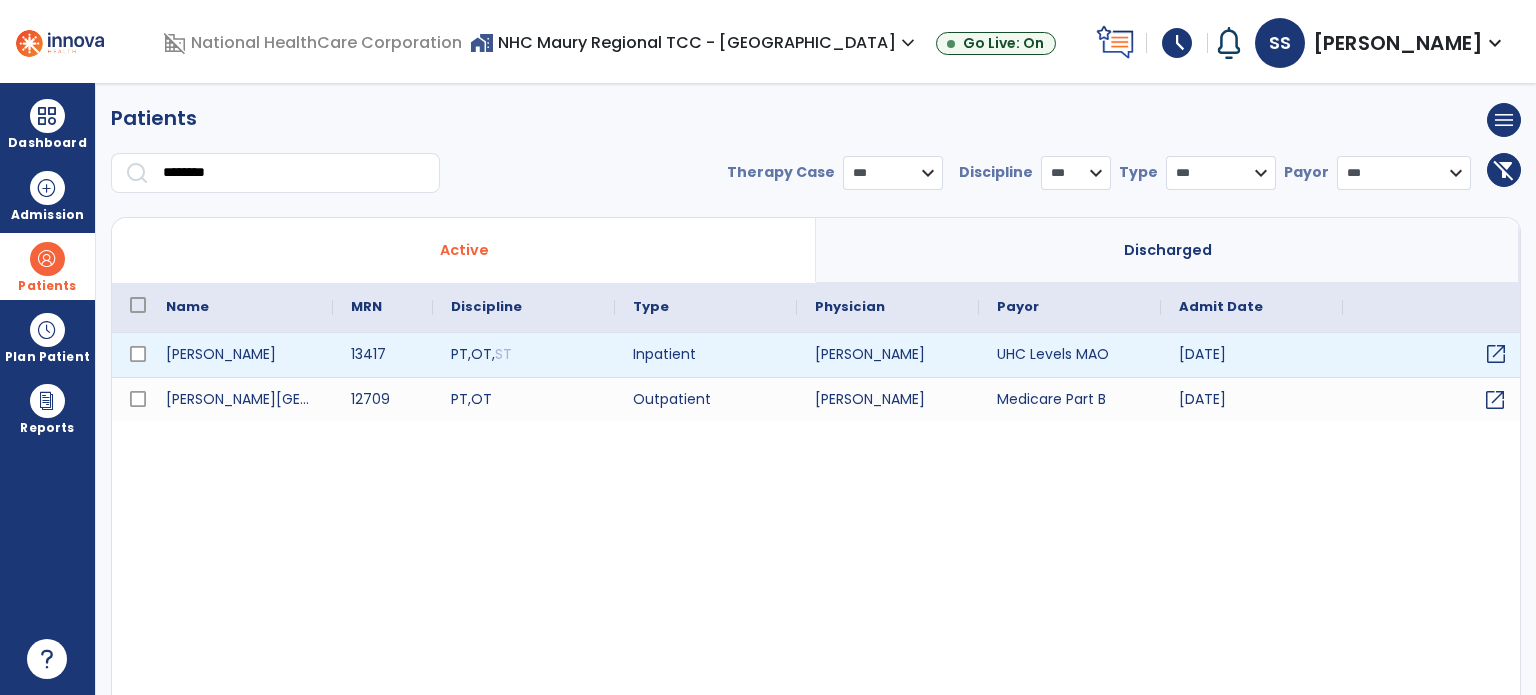 click on "open_in_new" at bounding box center (1496, 354) 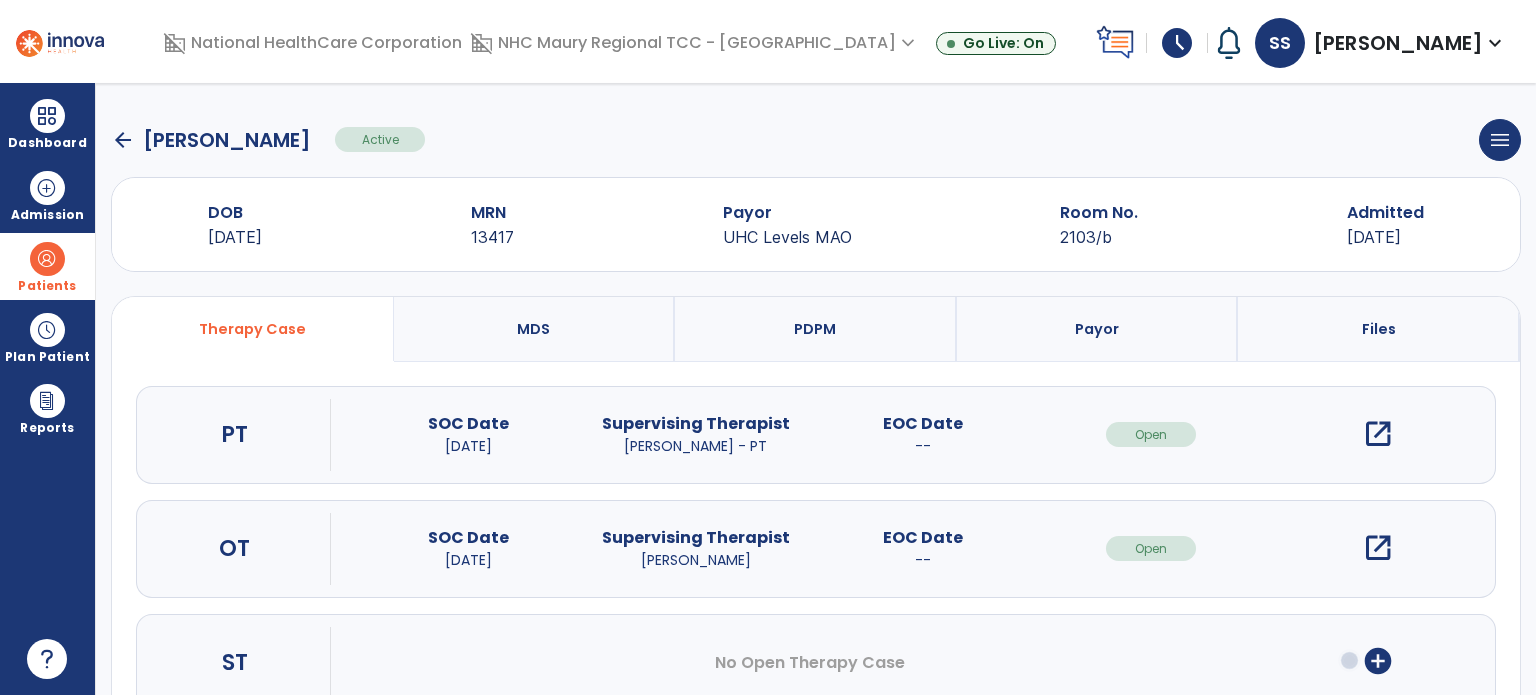 click on "open_in_new" at bounding box center (1378, 434) 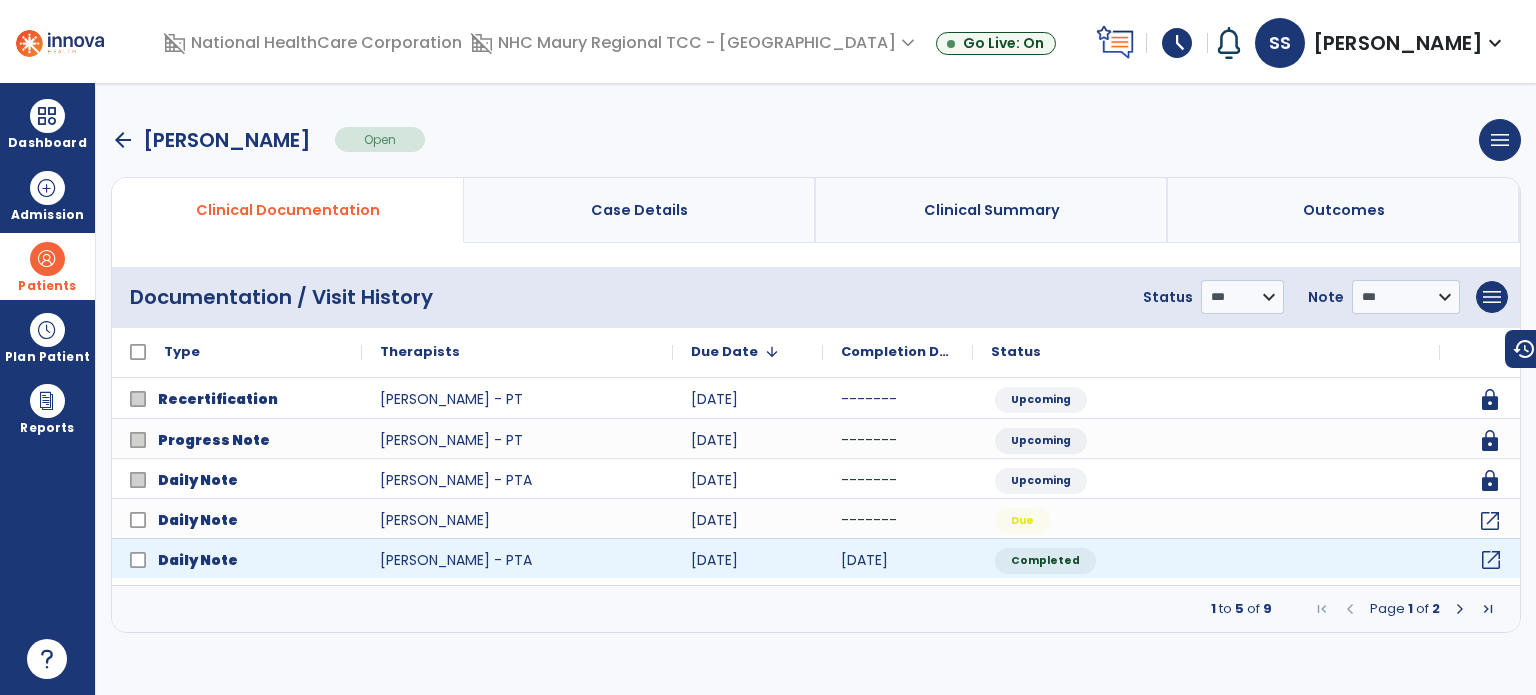 click on "open_in_new" 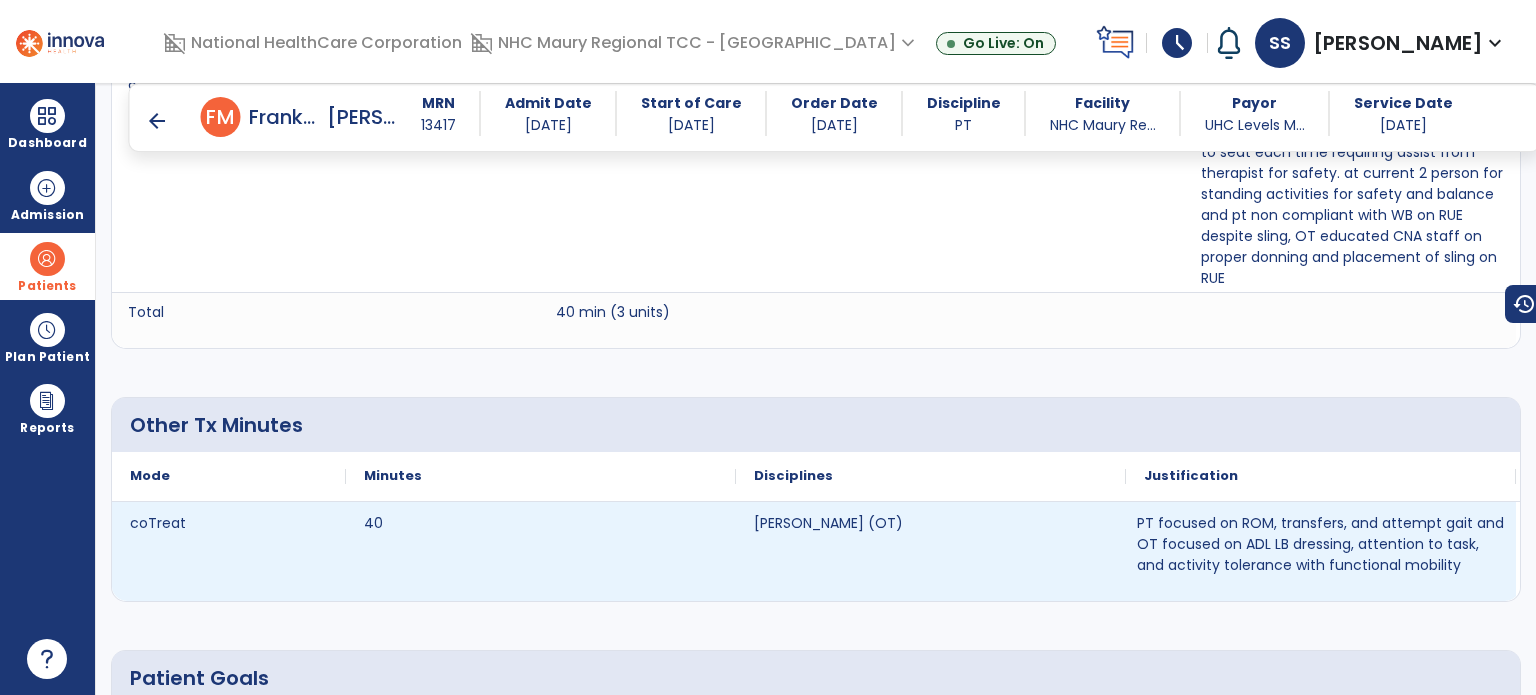 scroll, scrollTop: 2368, scrollLeft: 0, axis: vertical 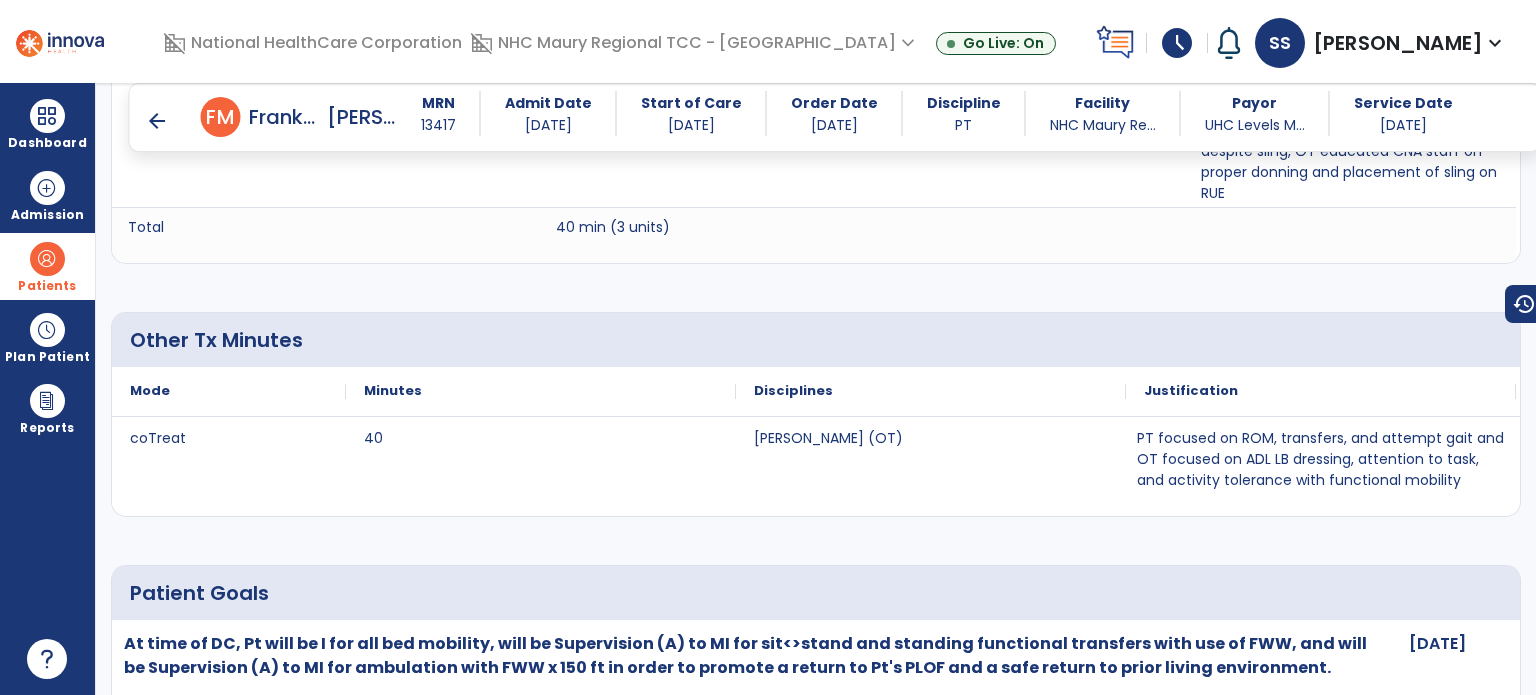 click on "arrow_back" at bounding box center (157, 121) 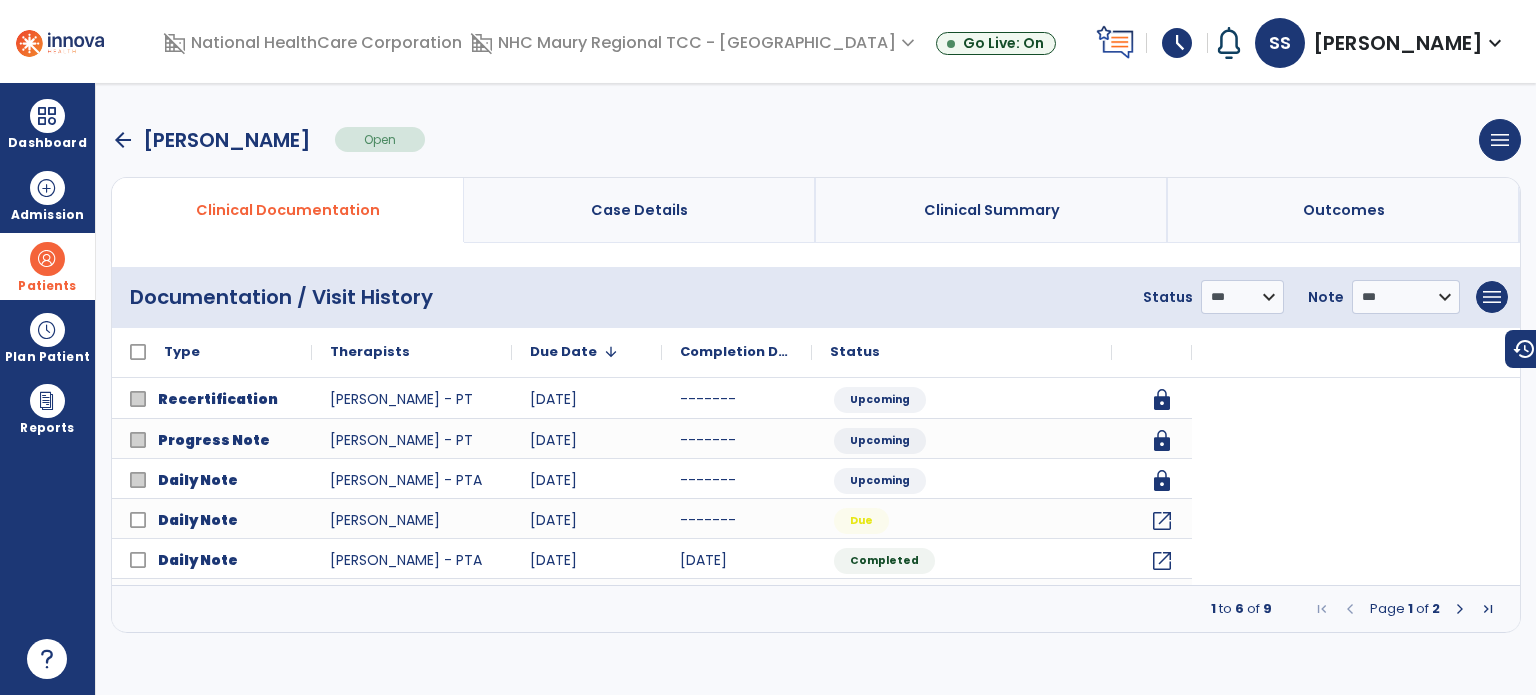 scroll, scrollTop: 0, scrollLeft: 0, axis: both 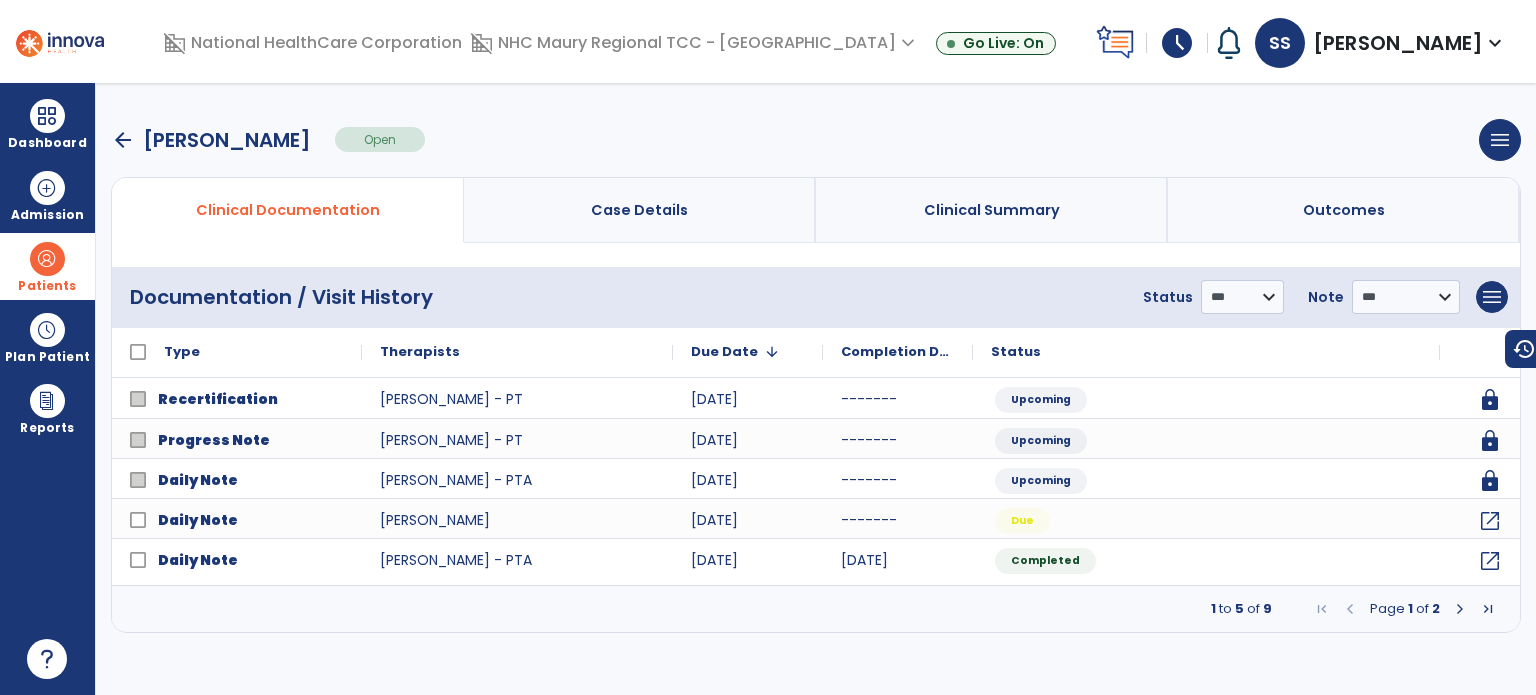 click on "arrow_back" at bounding box center (123, 140) 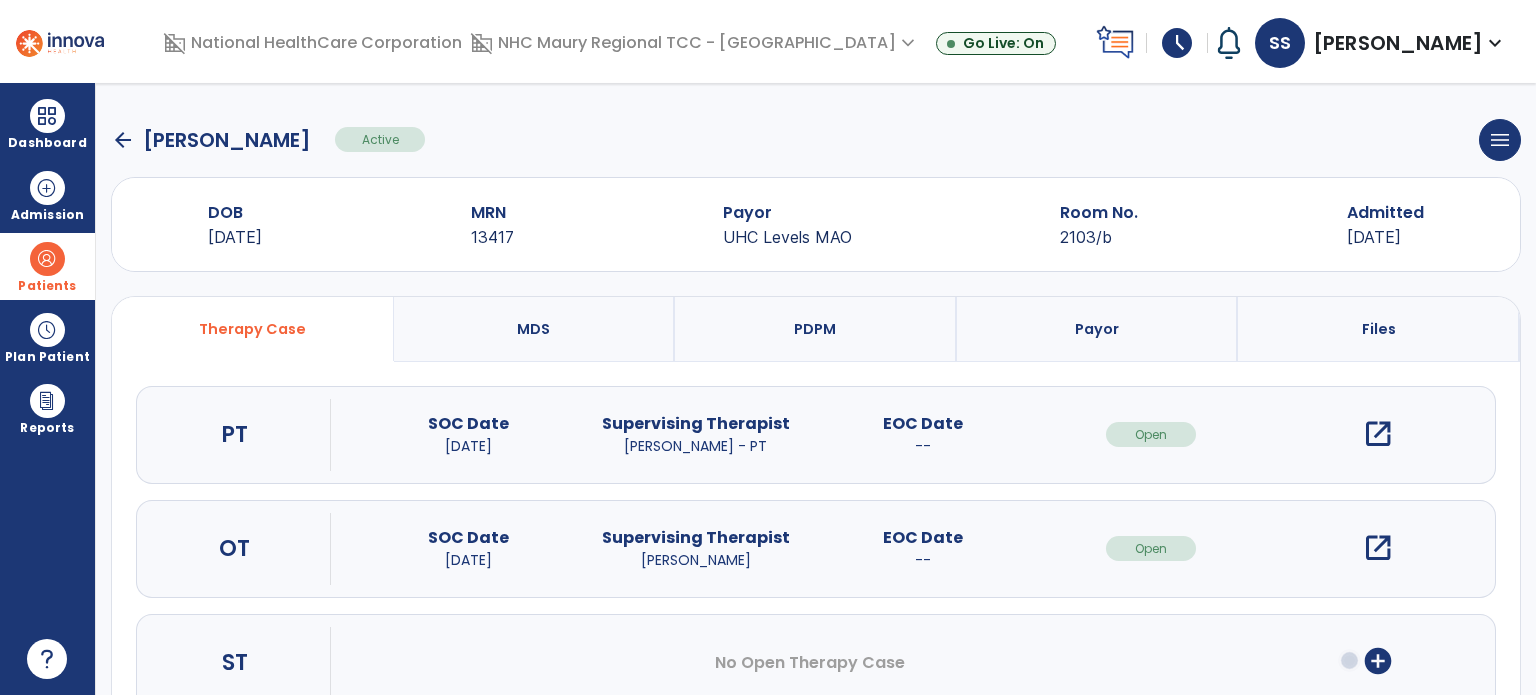click on "open_in_new" at bounding box center (1378, 548) 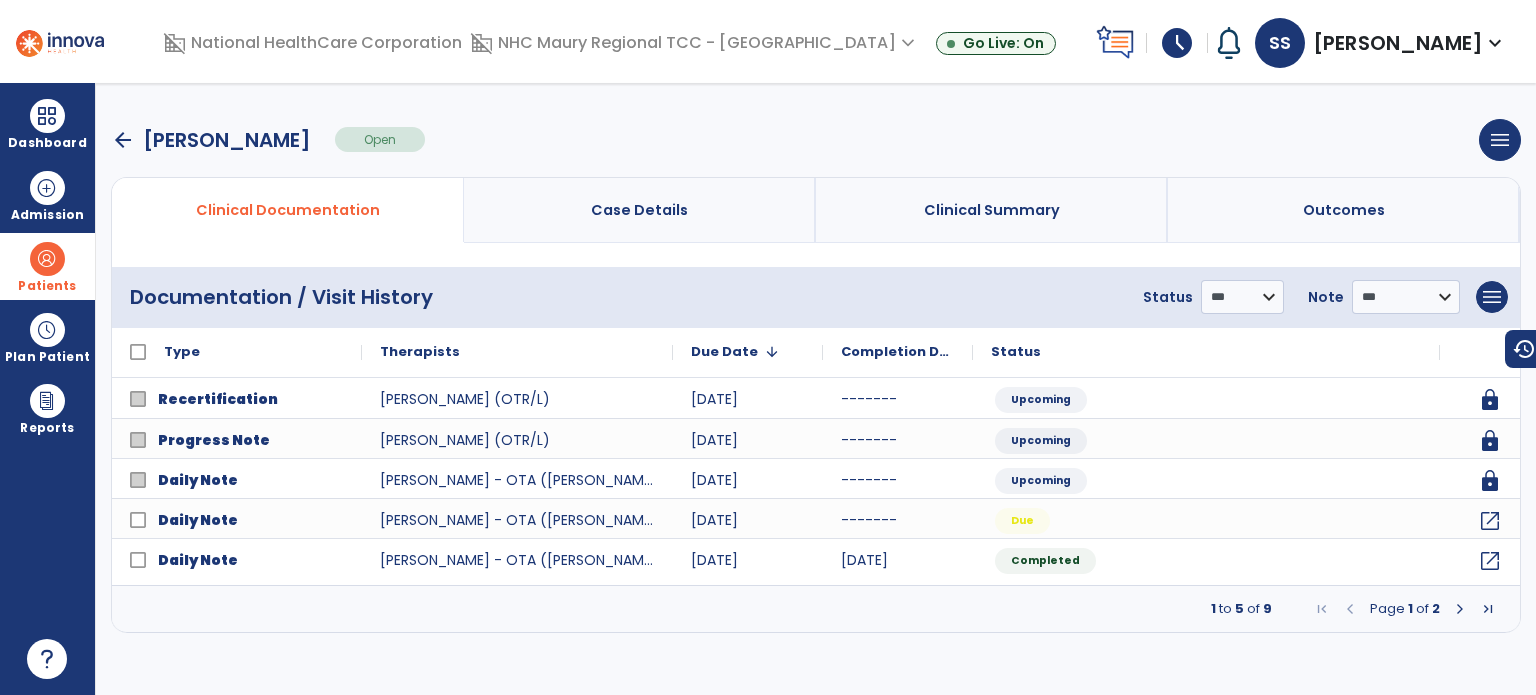click on "arrow_back" at bounding box center [123, 140] 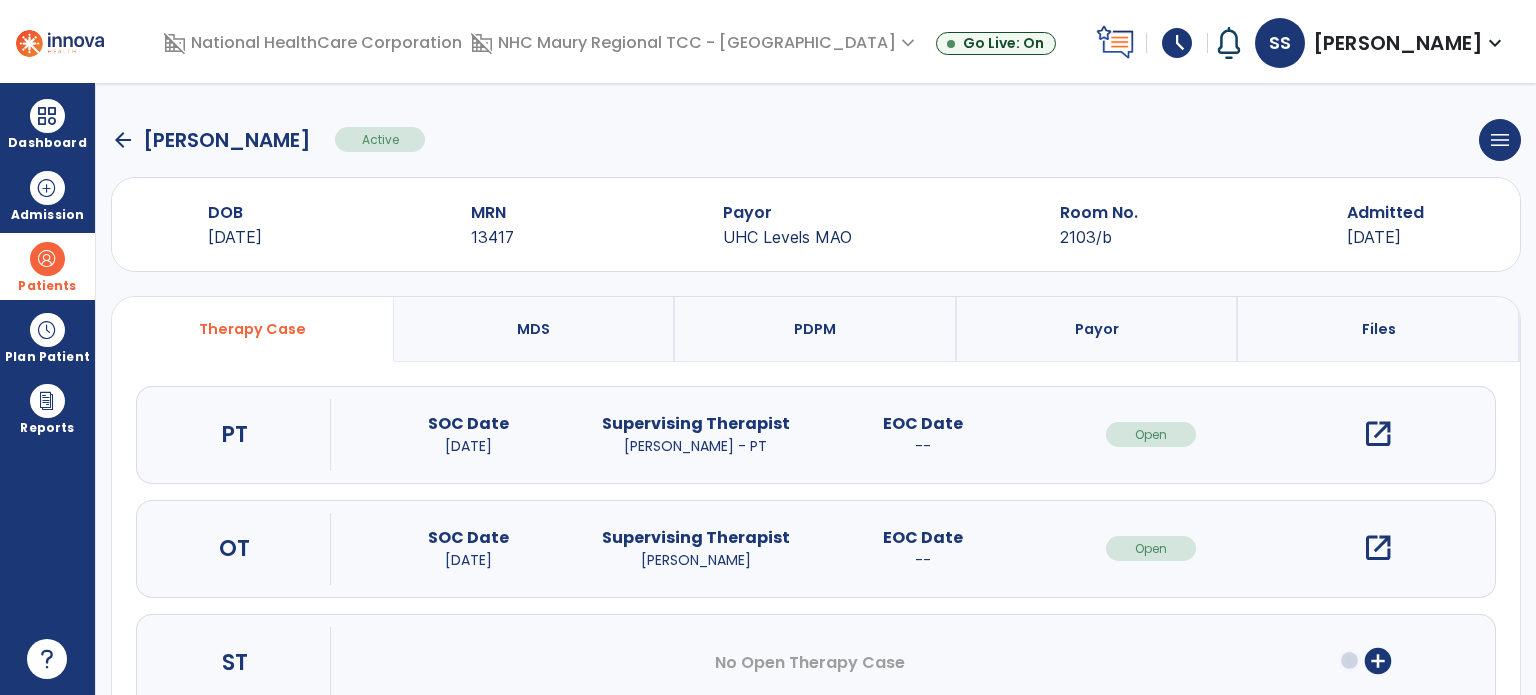 click on "arrow_back" 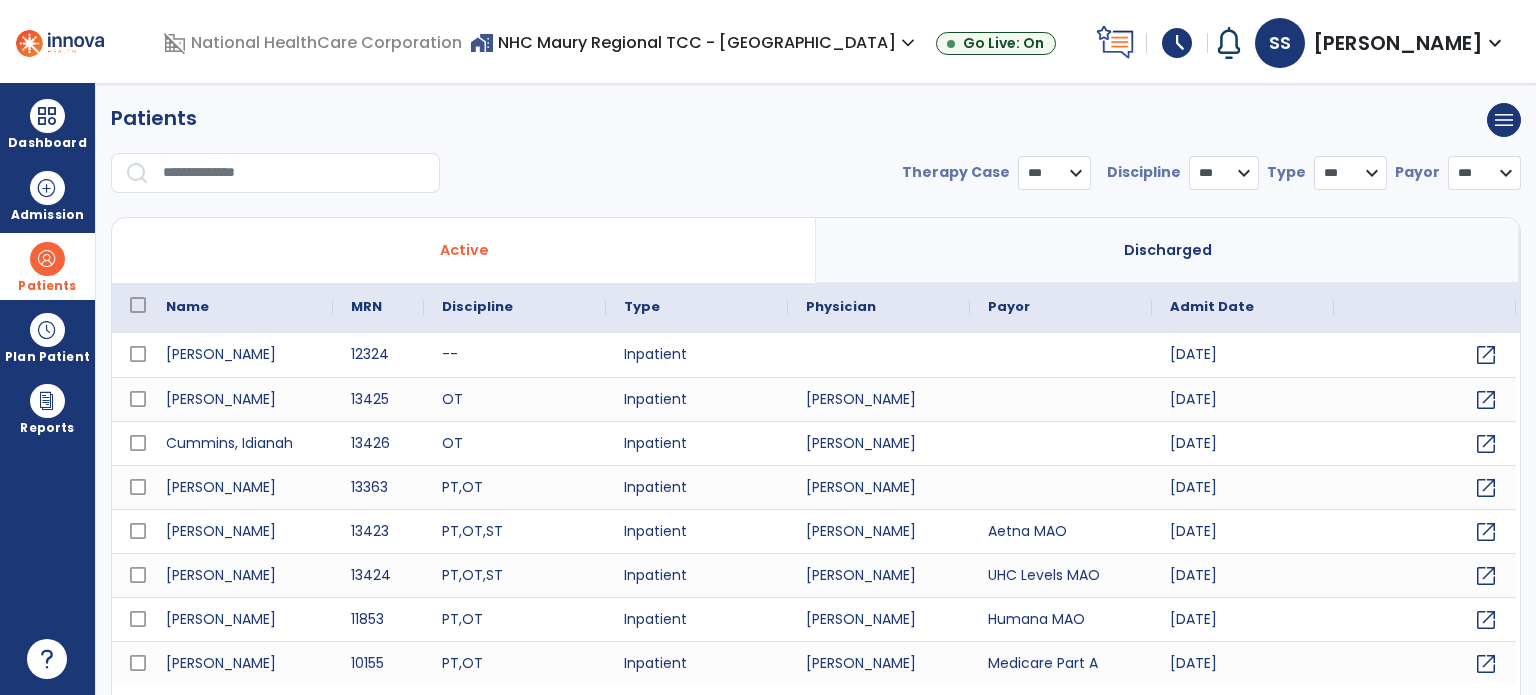 select on "***" 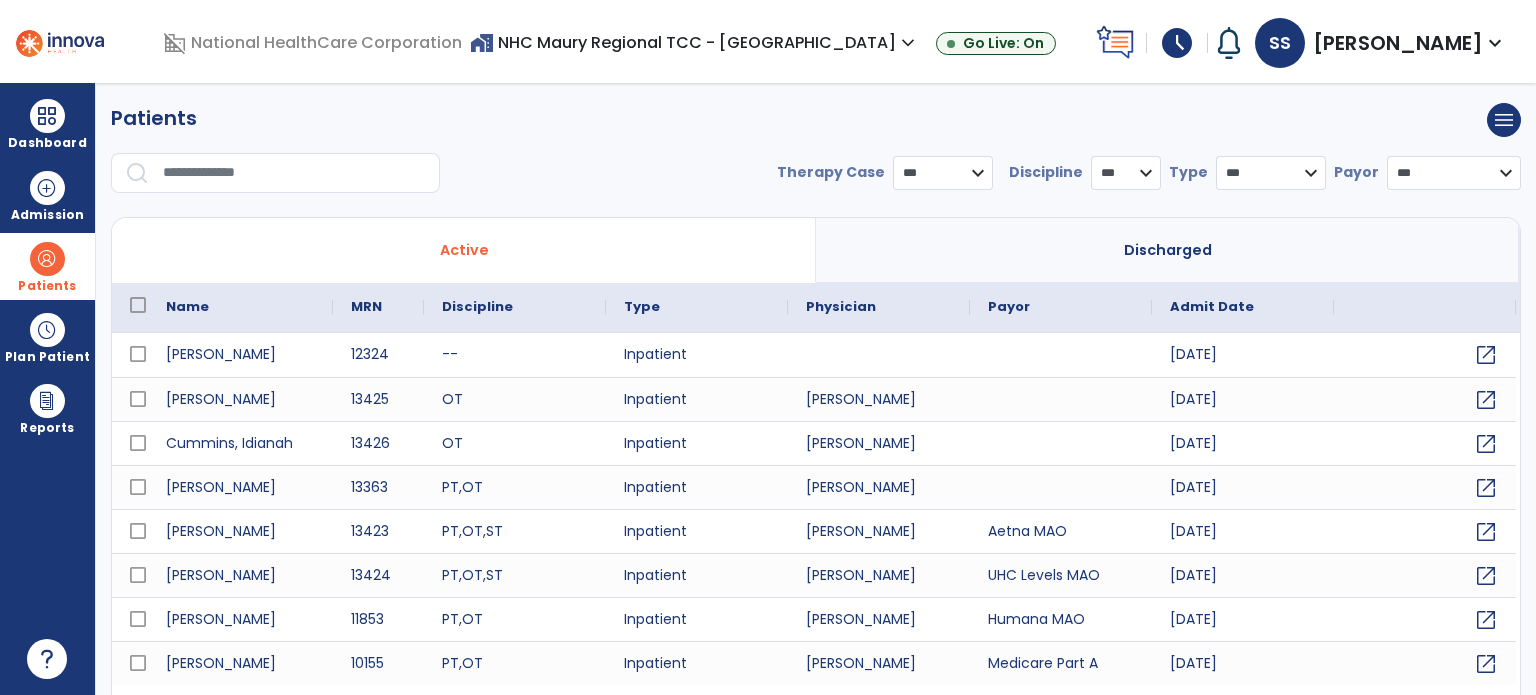 click at bounding box center [294, 173] 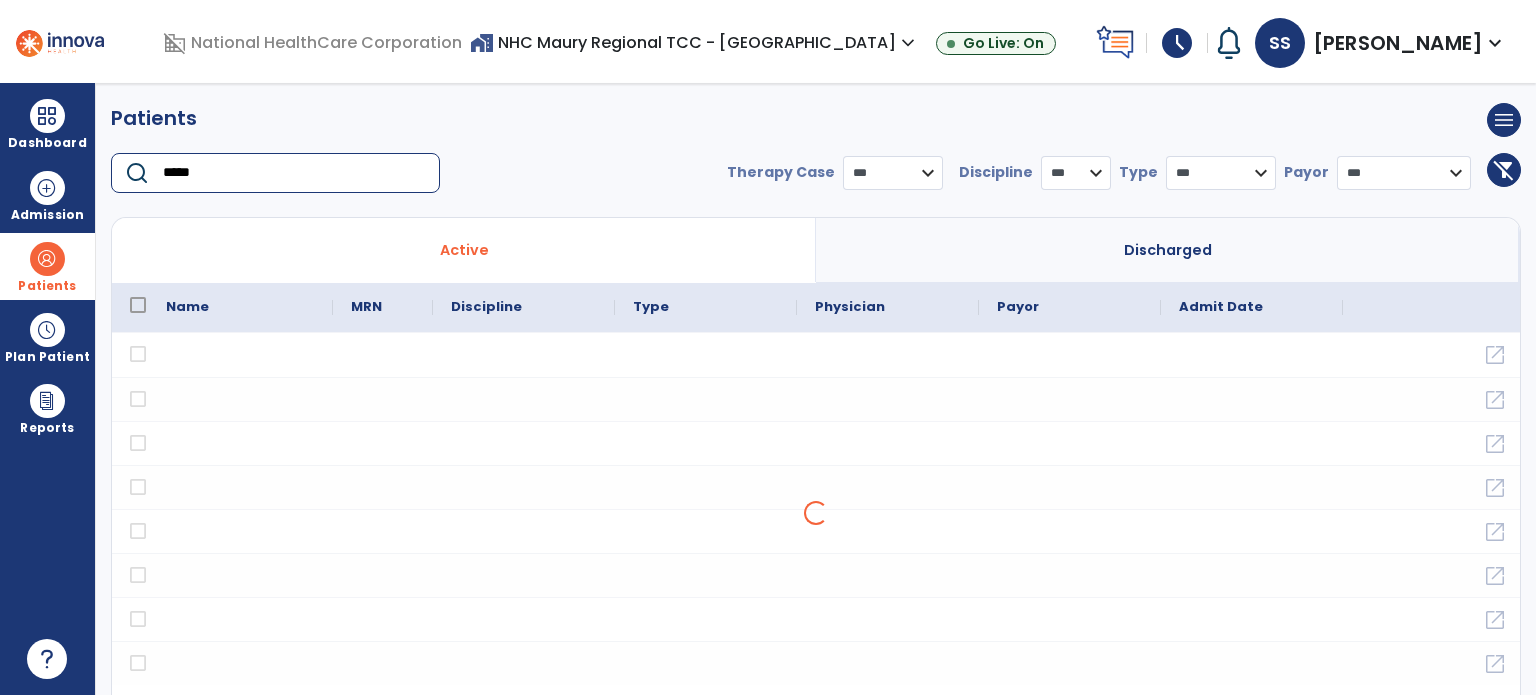 type on "*****" 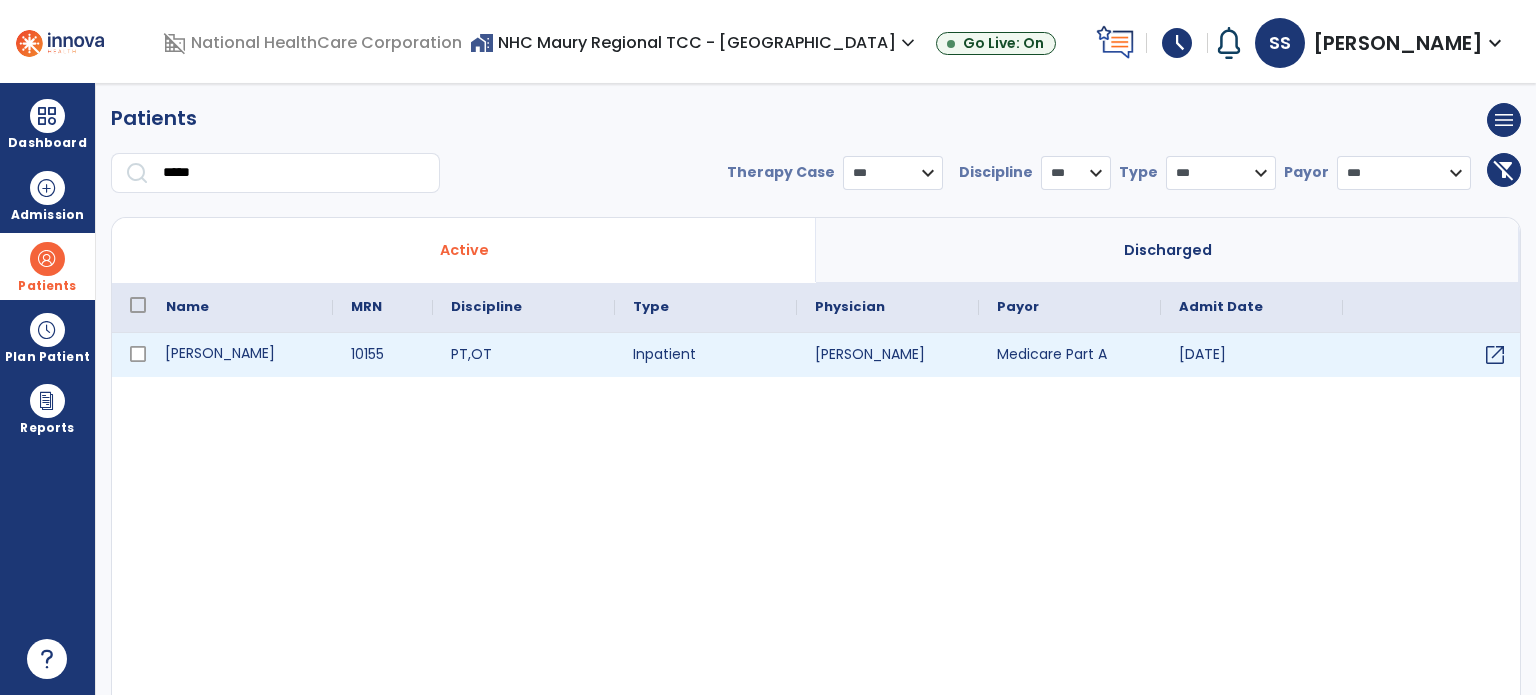 click on "[PERSON_NAME]" at bounding box center [240, 355] 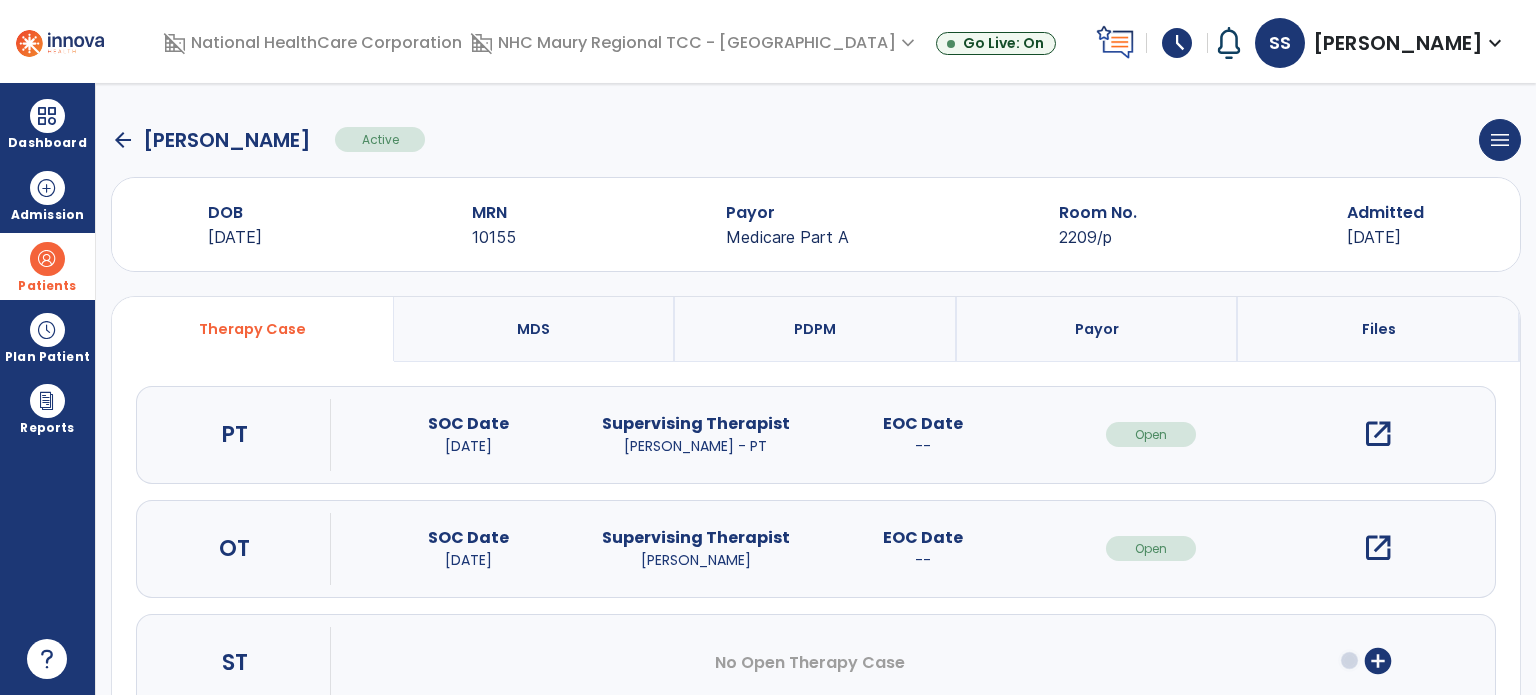 click on "open_in_new" at bounding box center [1378, 434] 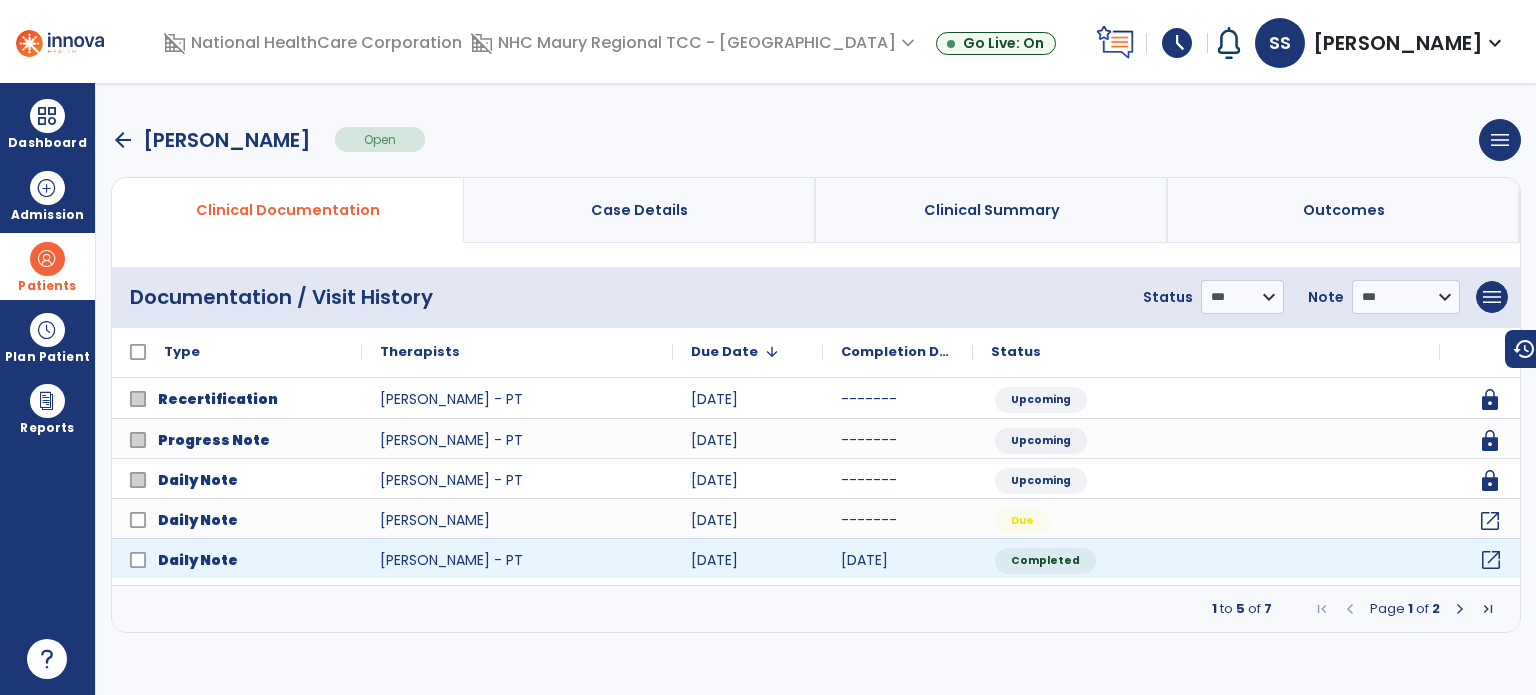 click on "open_in_new" 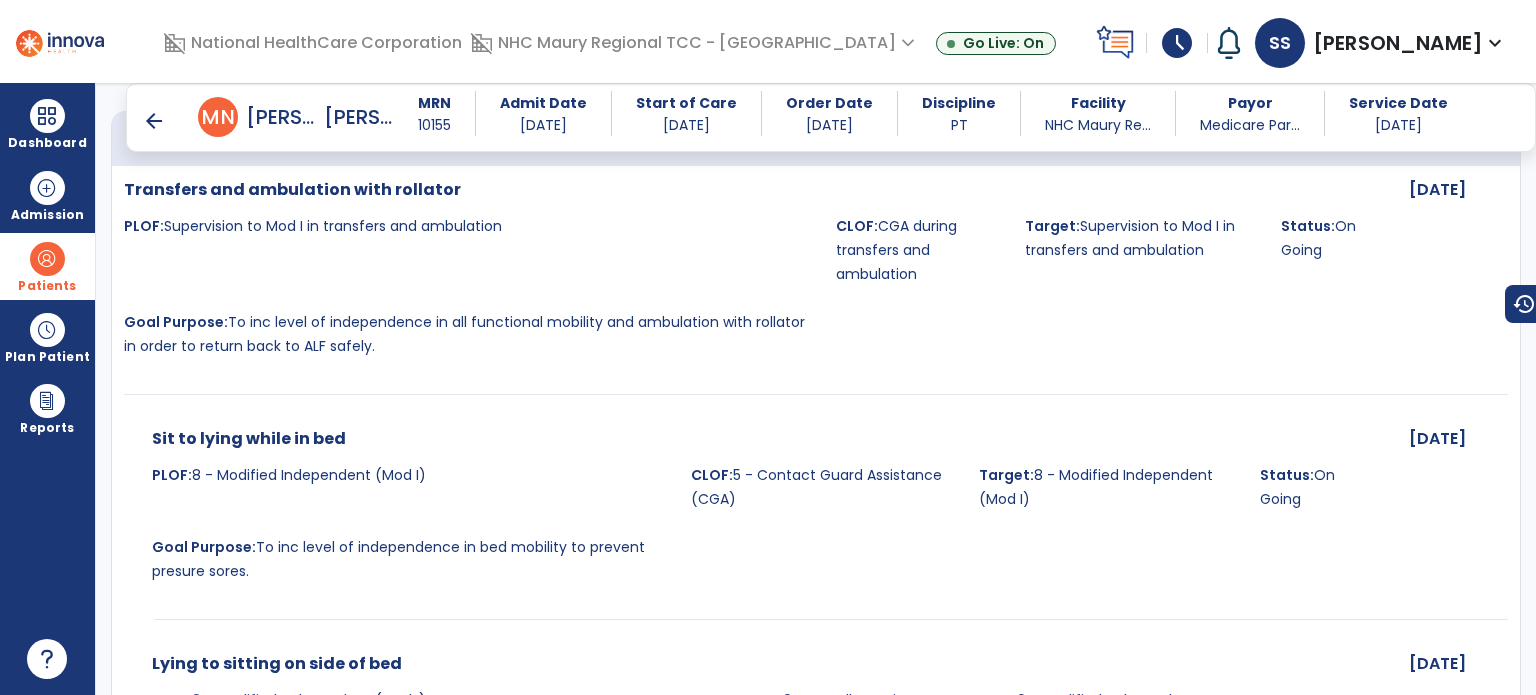 scroll, scrollTop: 3484, scrollLeft: 0, axis: vertical 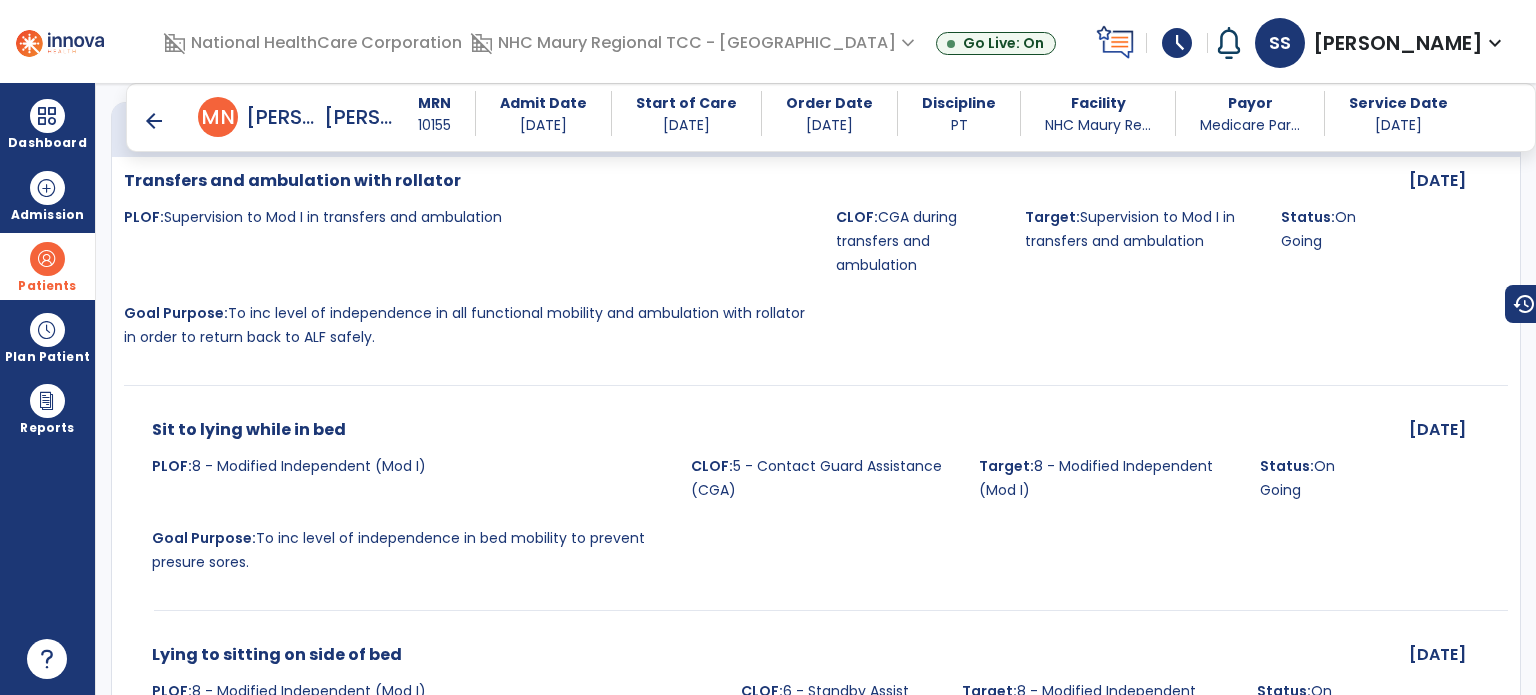 click on "arrow_back" at bounding box center [154, 121] 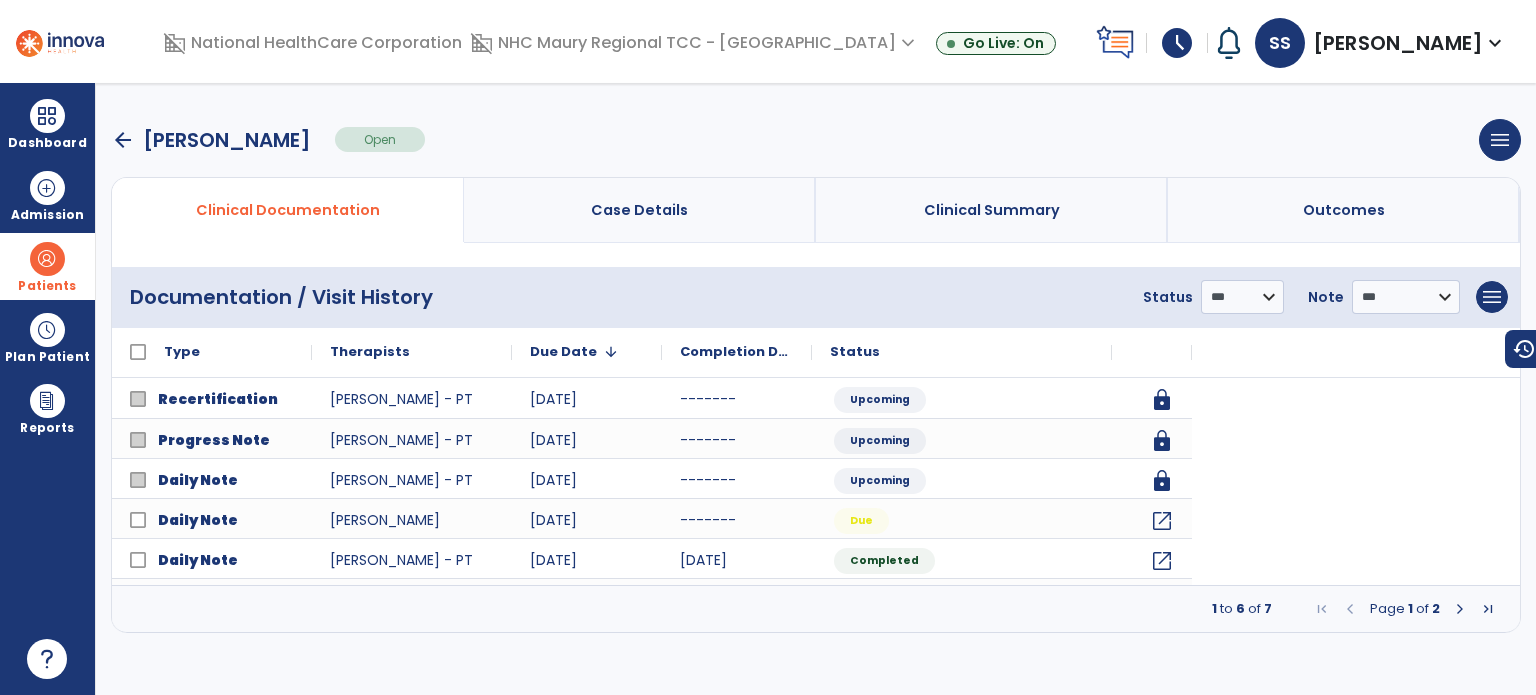 scroll, scrollTop: 0, scrollLeft: 0, axis: both 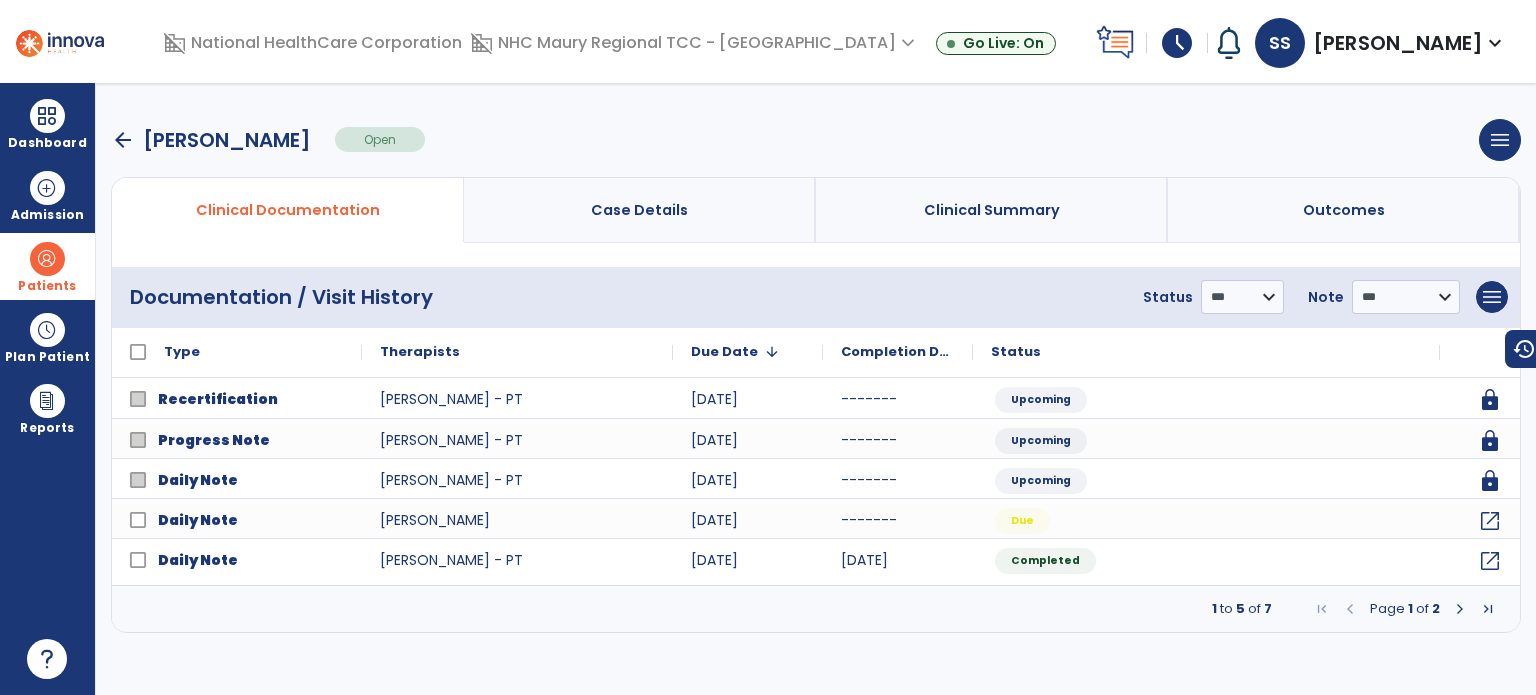 click at bounding box center (1460, 609) 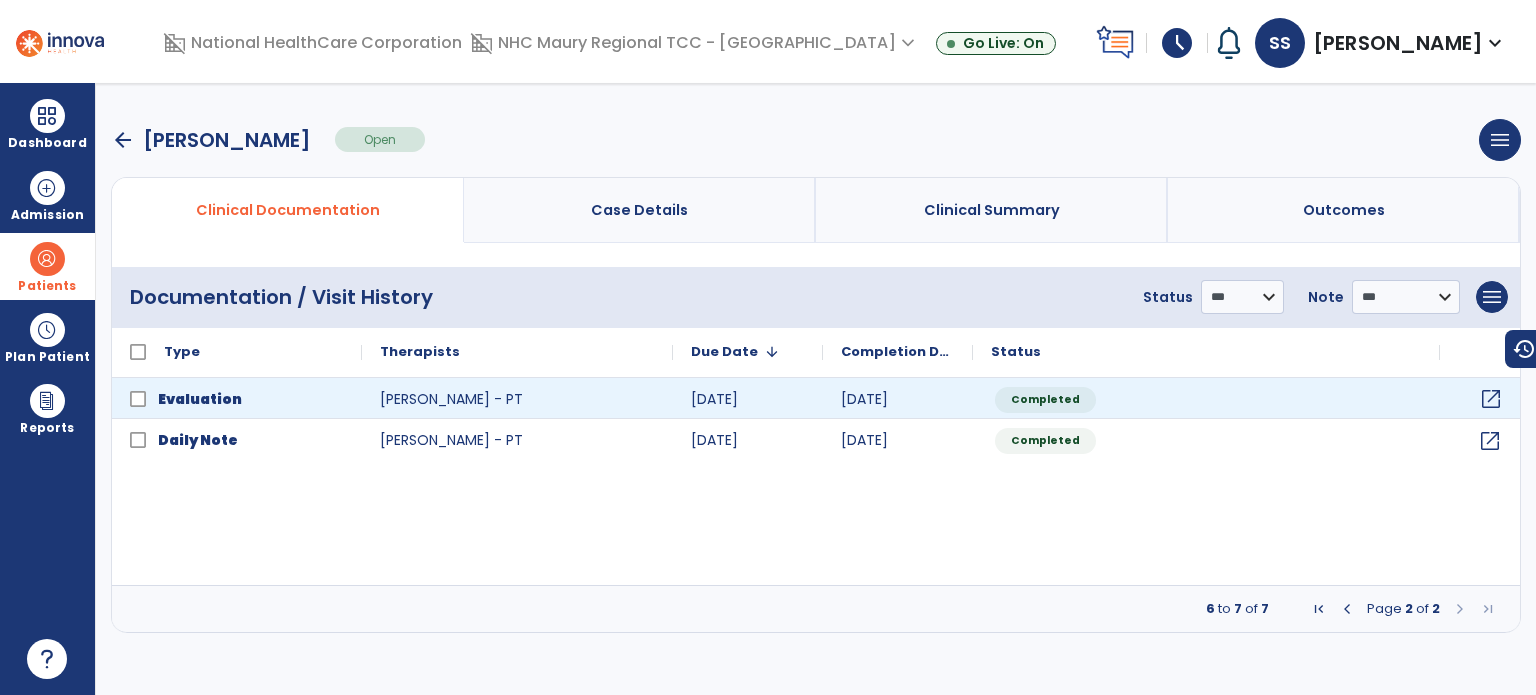 click on "open_in_new" 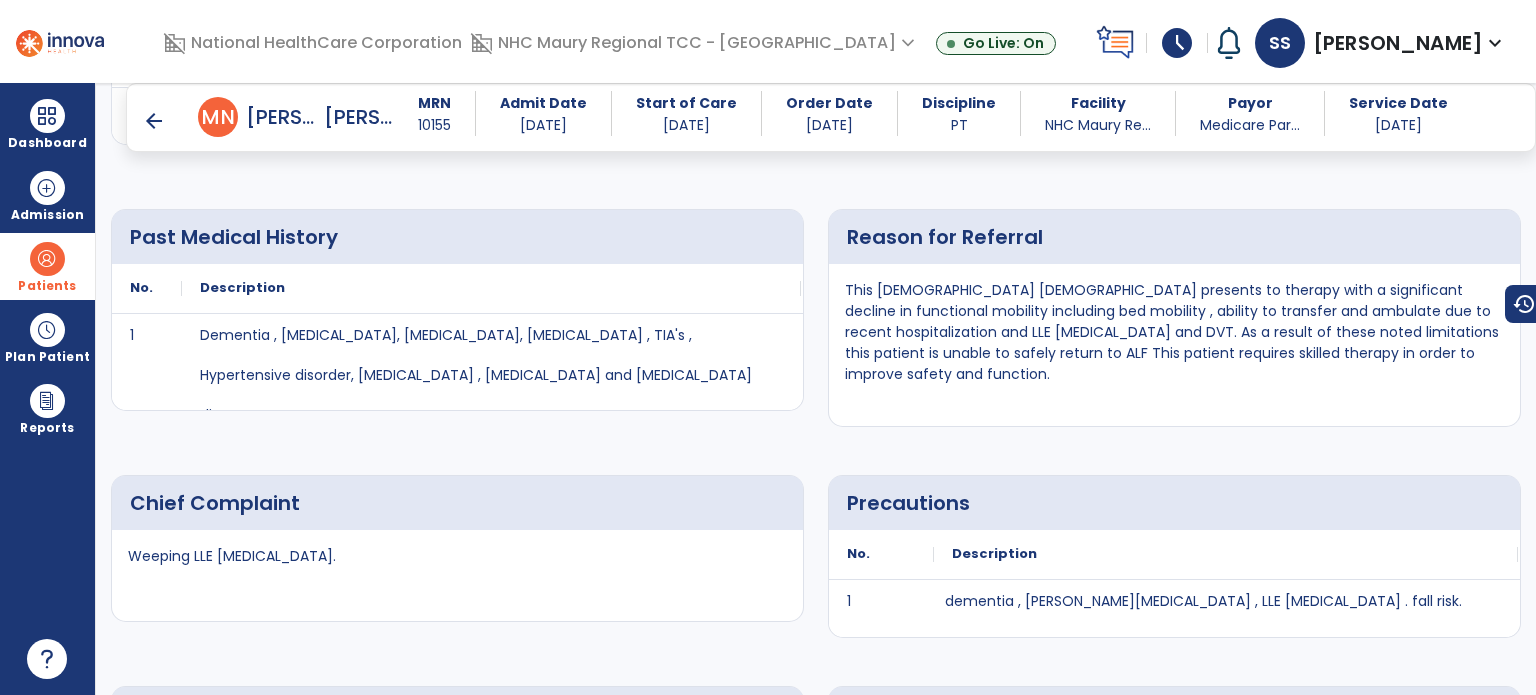 scroll, scrollTop: 2376, scrollLeft: 0, axis: vertical 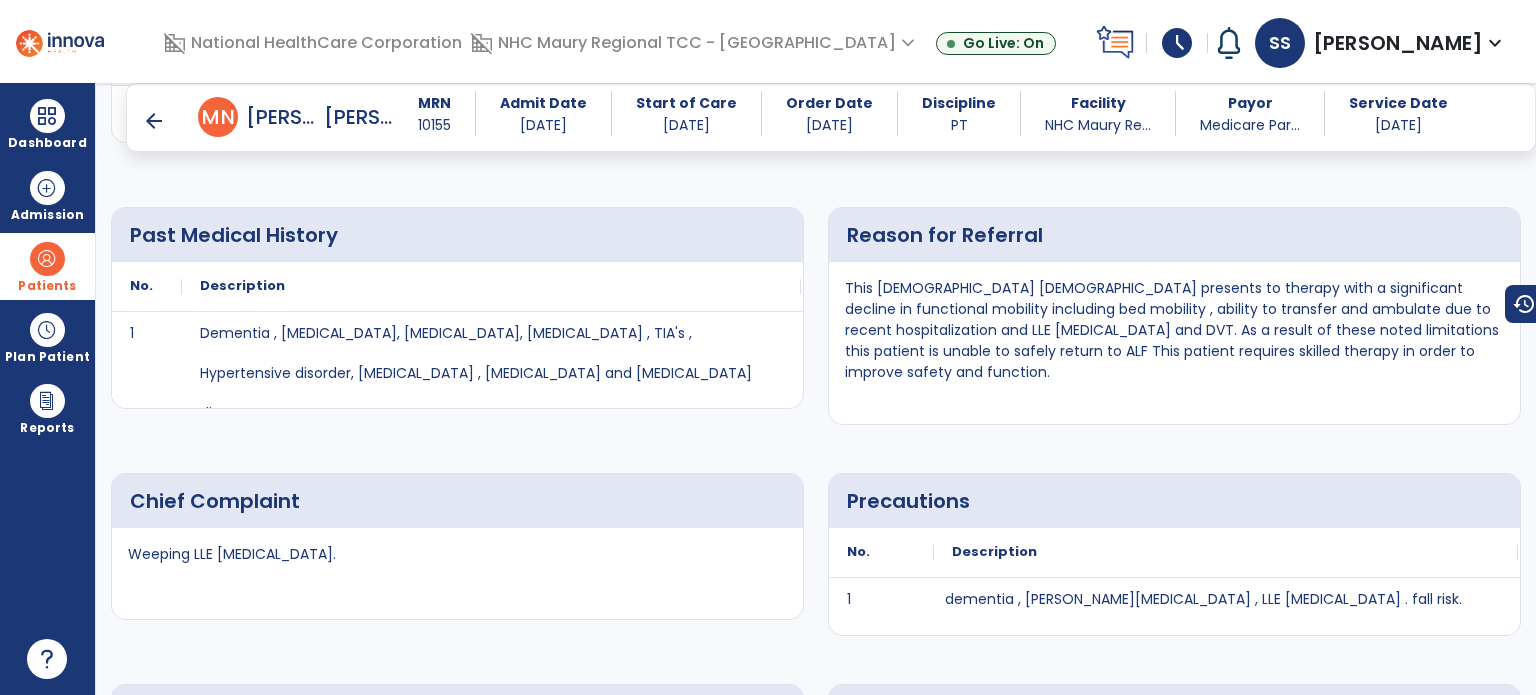 click on "Chief Complaint Weeping LLE [MEDICAL_DATA]. Precautions
No.
Description
1 dementia , [PERSON_NAME][MEDICAL_DATA] , LLE [MEDICAL_DATA] . fall risk." 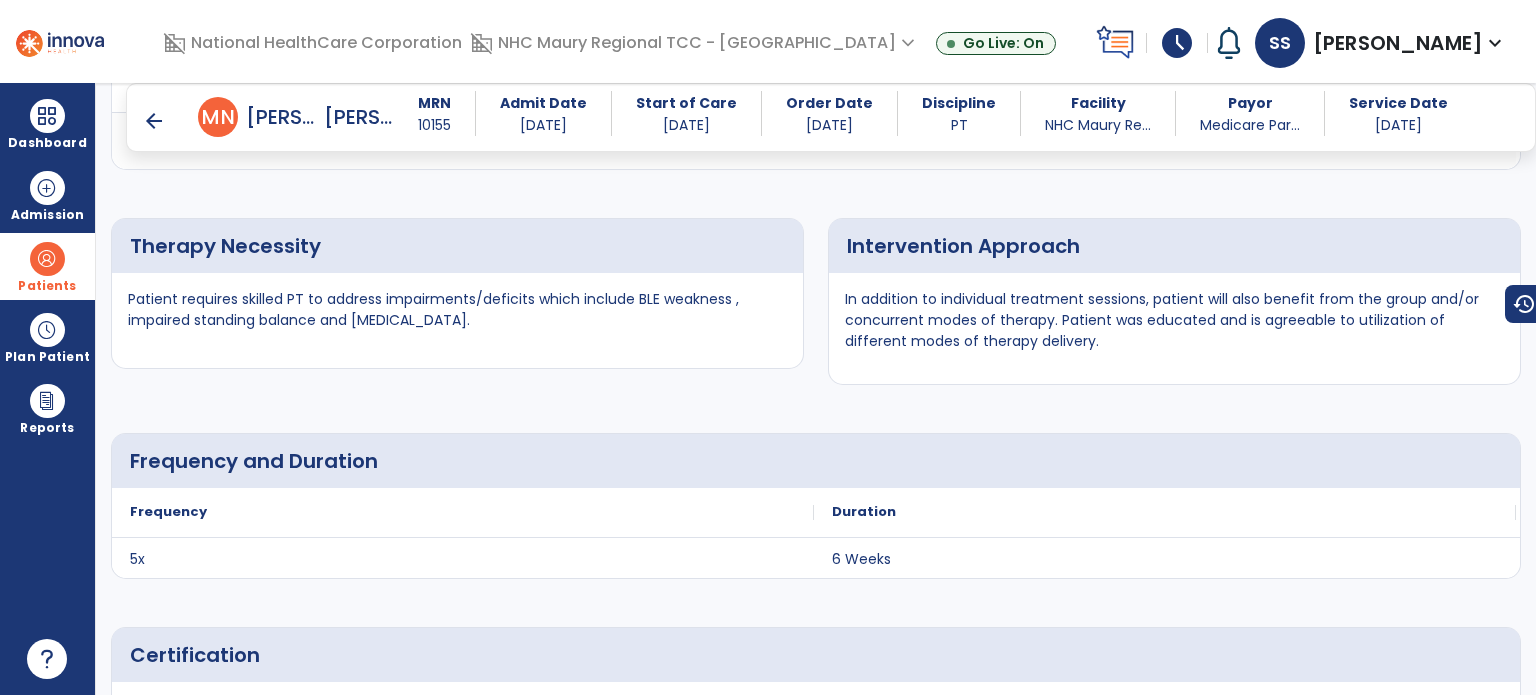 scroll, scrollTop: 5370, scrollLeft: 0, axis: vertical 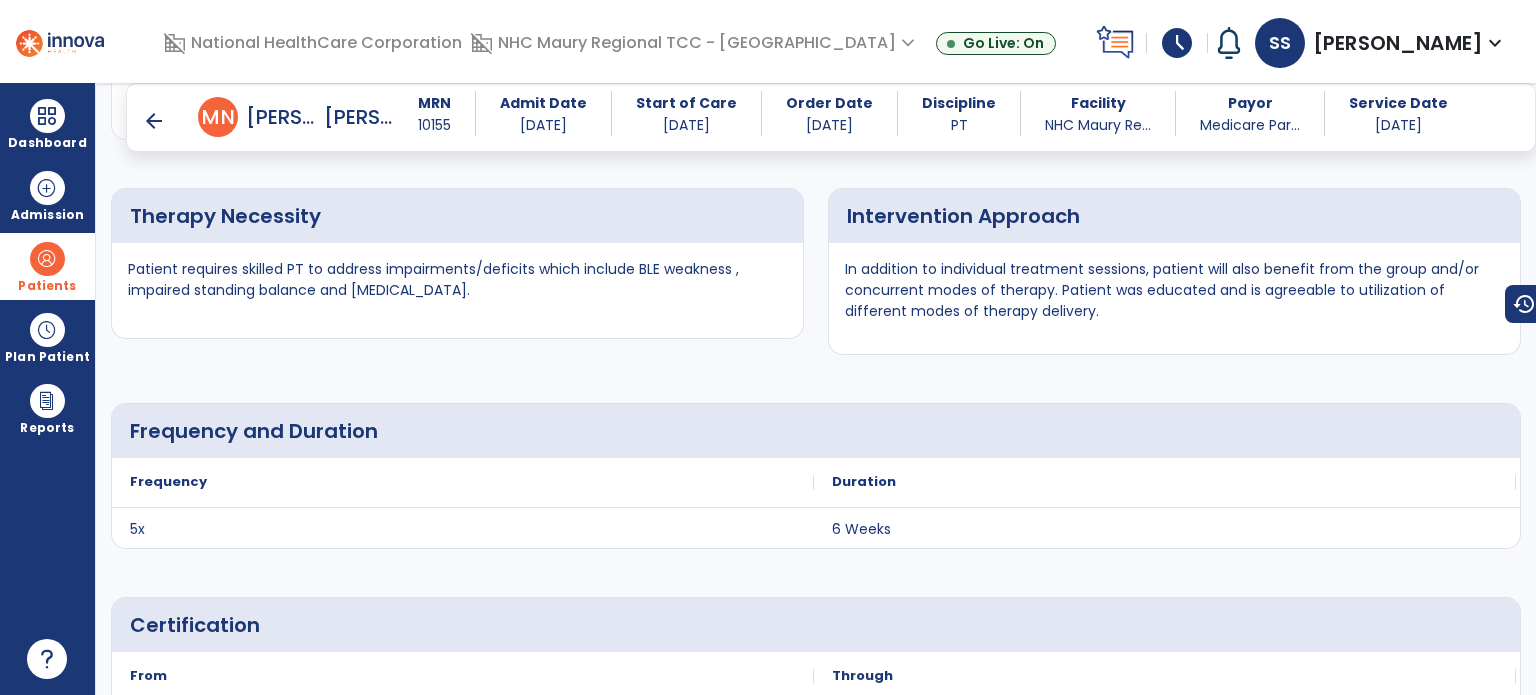 click on "arrow_back" at bounding box center [154, 121] 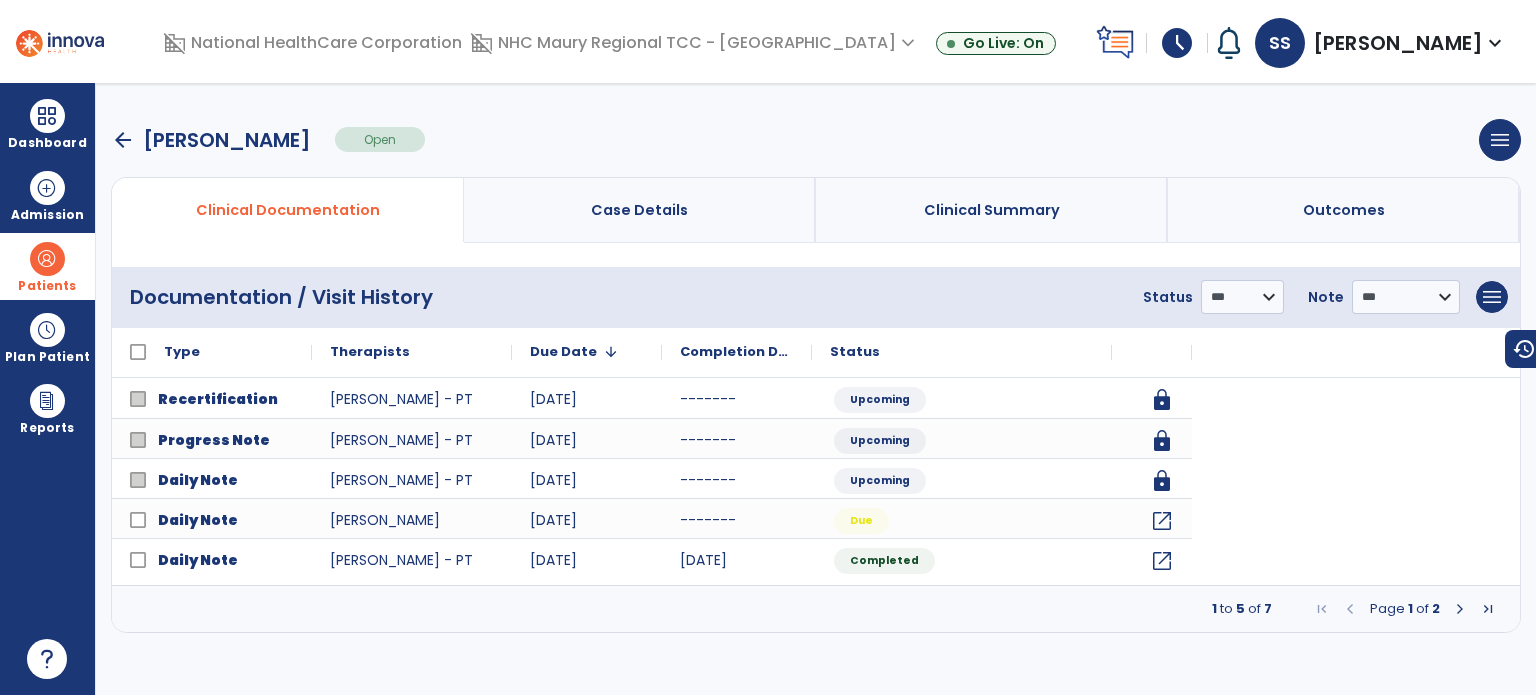 scroll, scrollTop: 0, scrollLeft: 0, axis: both 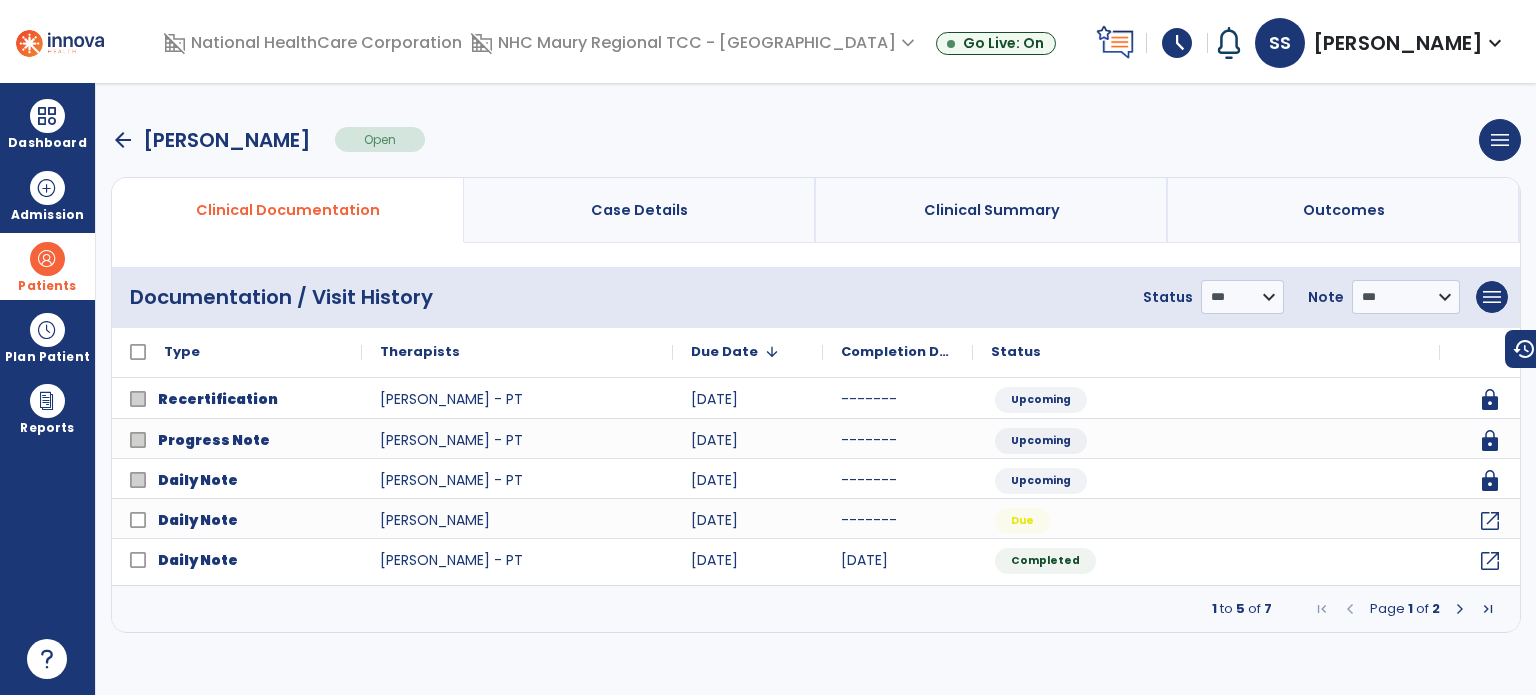 click on "arrow_back" at bounding box center (123, 140) 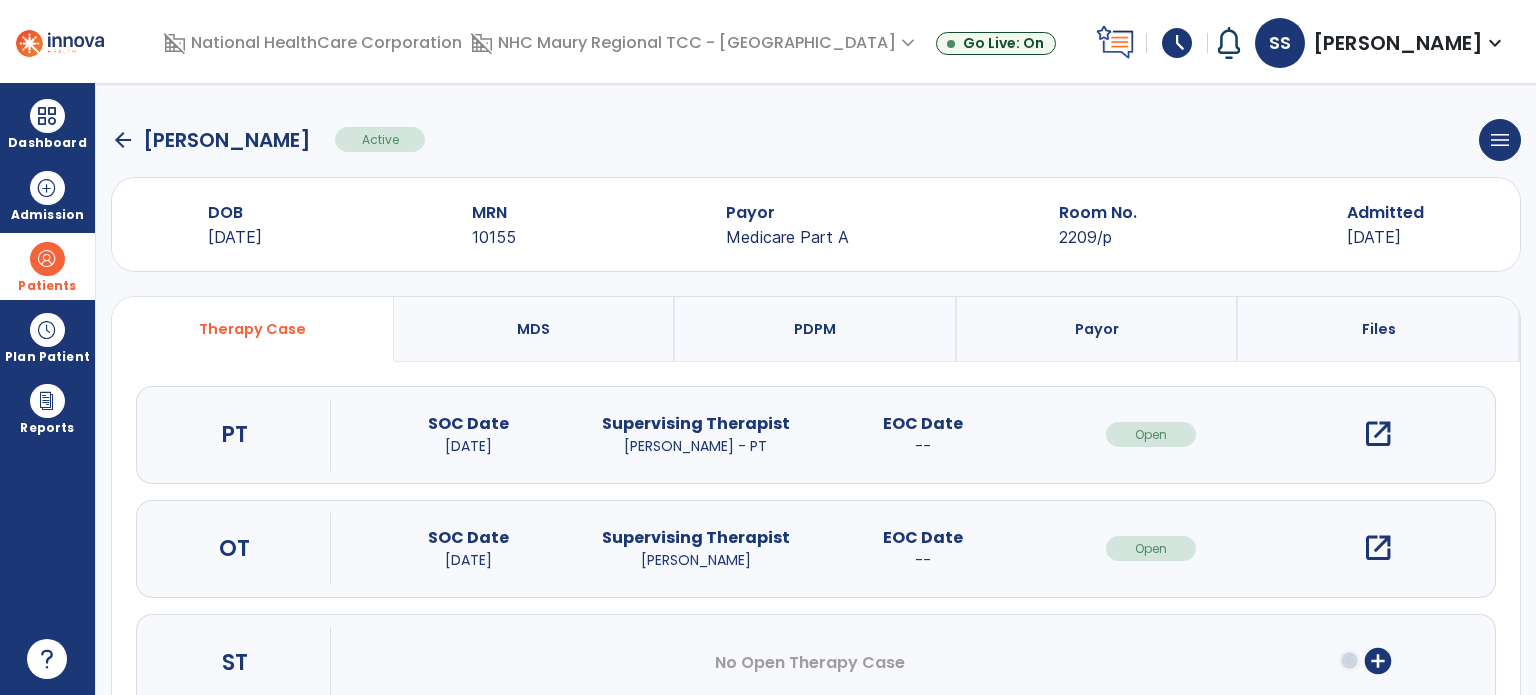 click on "arrow_back" 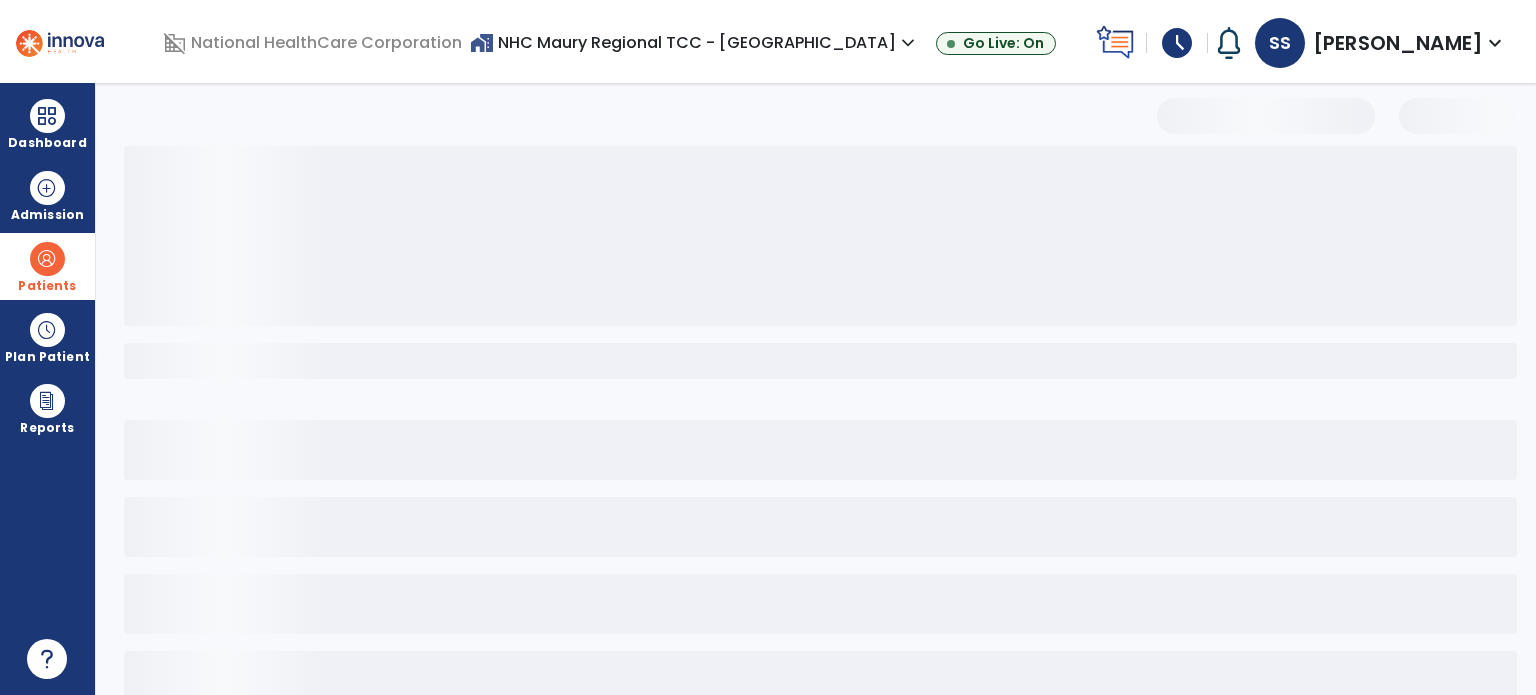 select on "***" 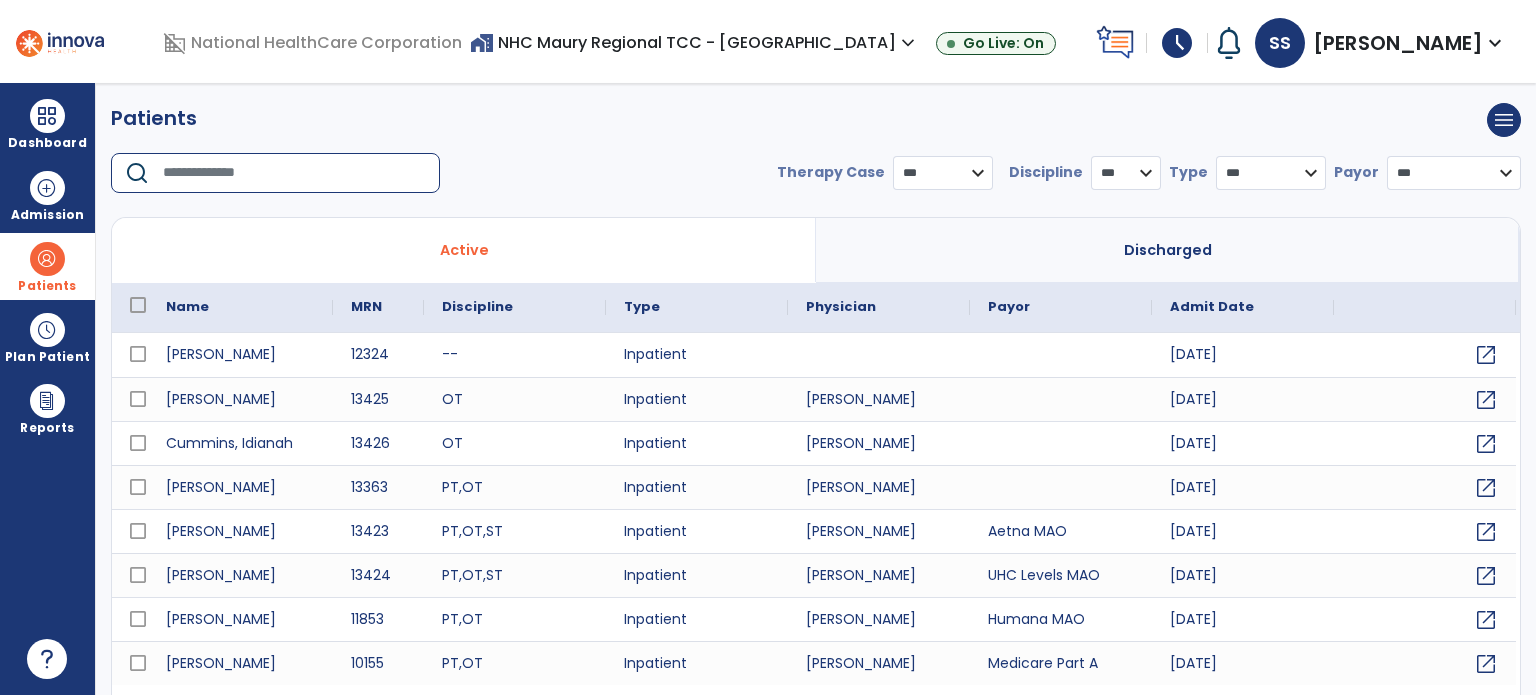 click at bounding box center [294, 173] 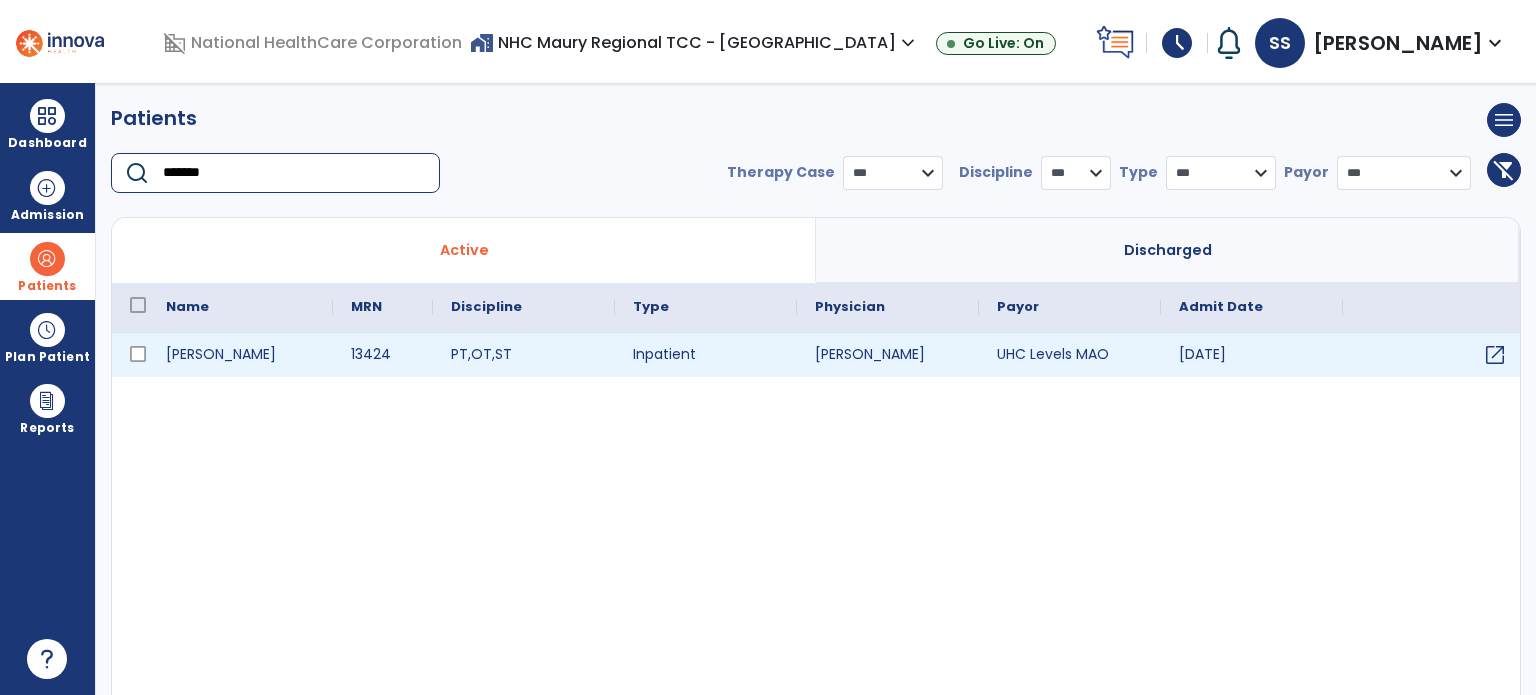type on "*******" 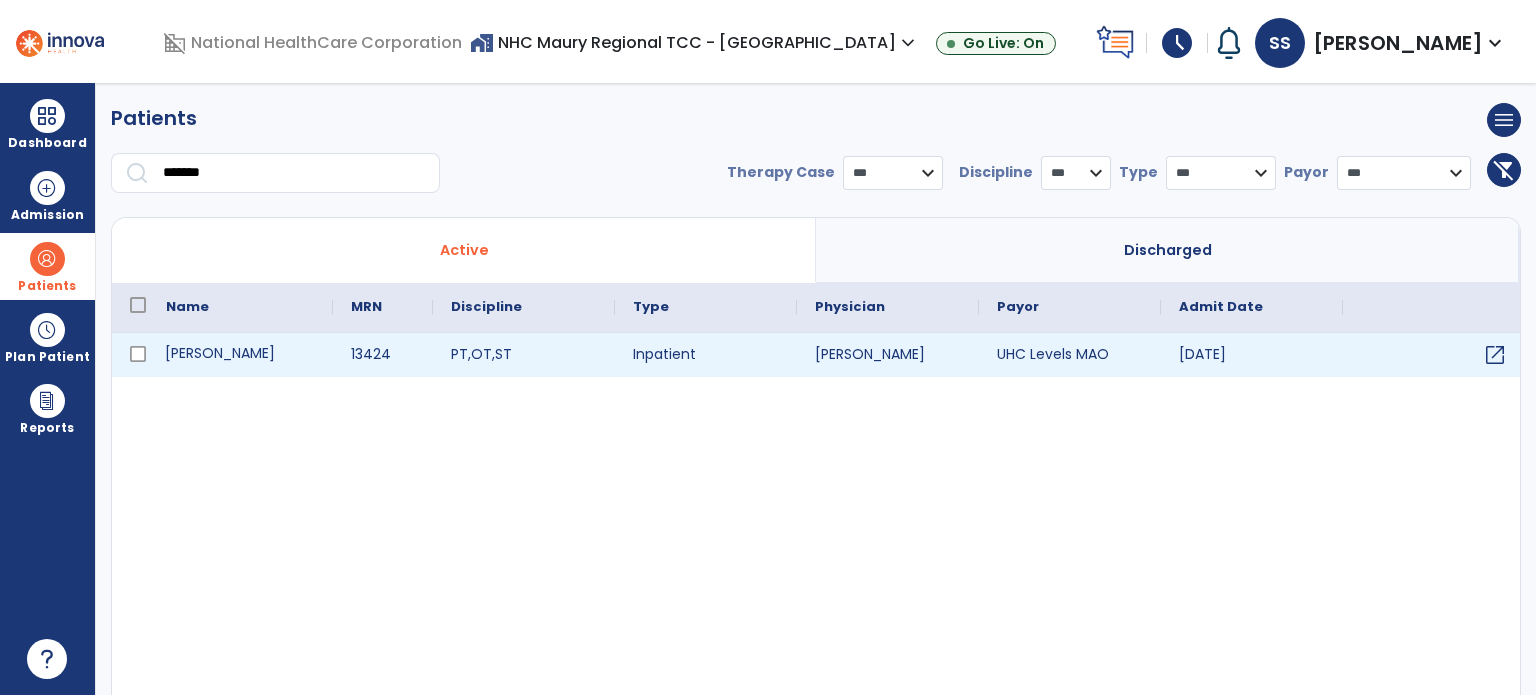 click on "[PERSON_NAME]" at bounding box center (240, 355) 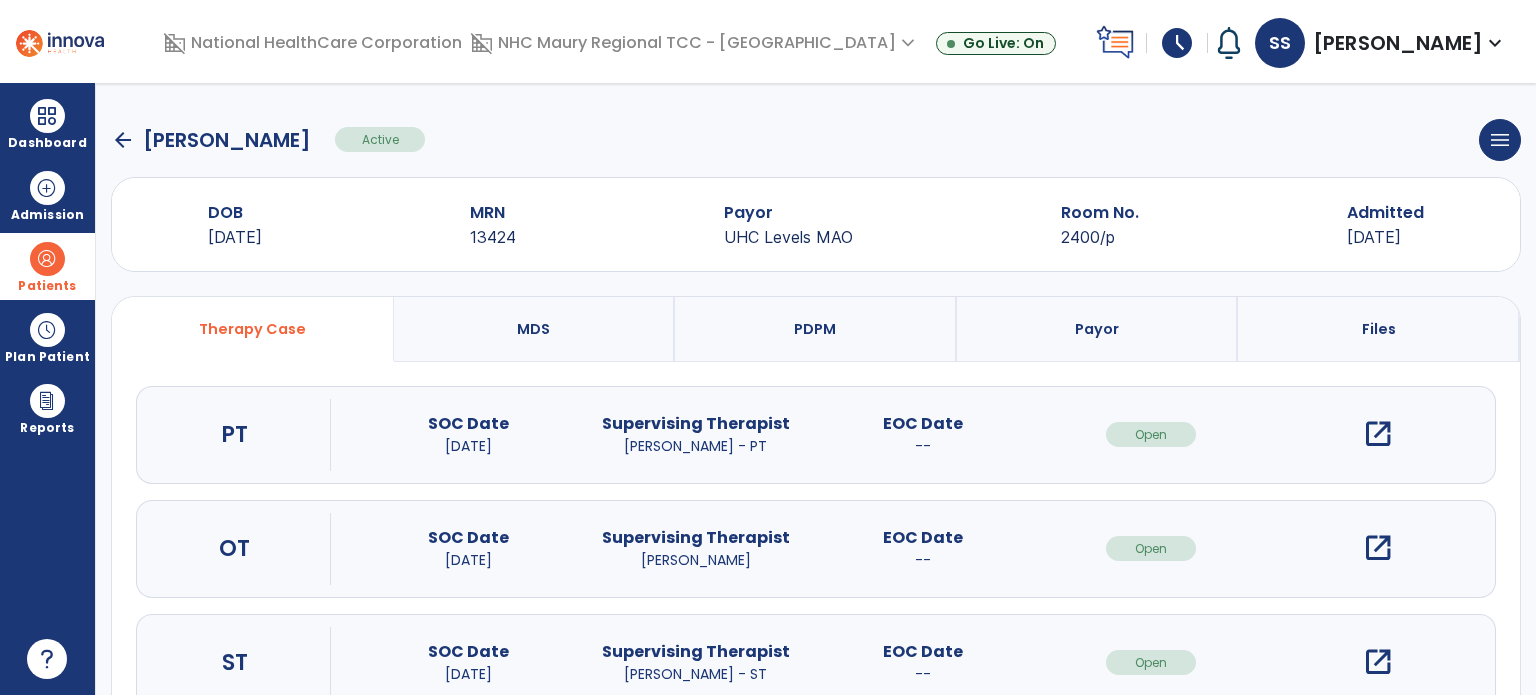 click on "open_in_new" at bounding box center [1378, 434] 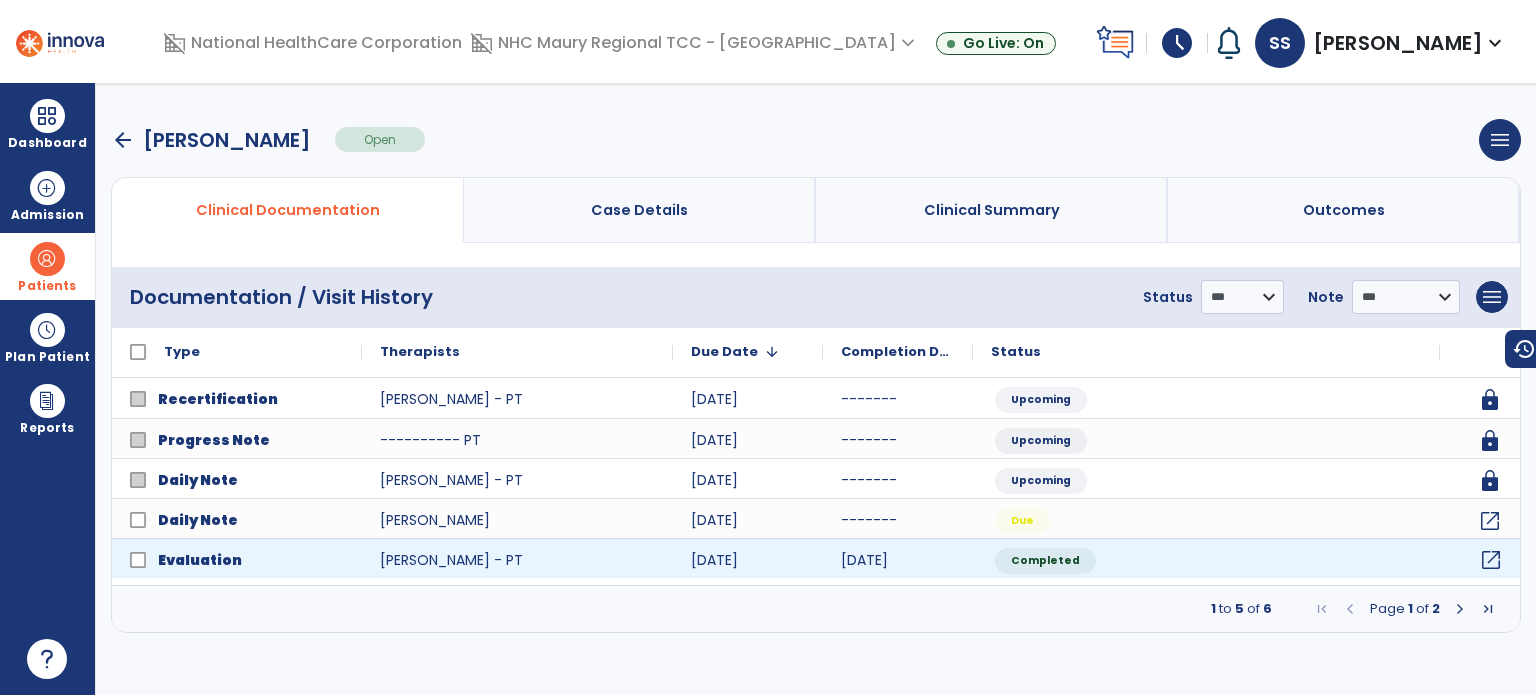 click on "open_in_new" 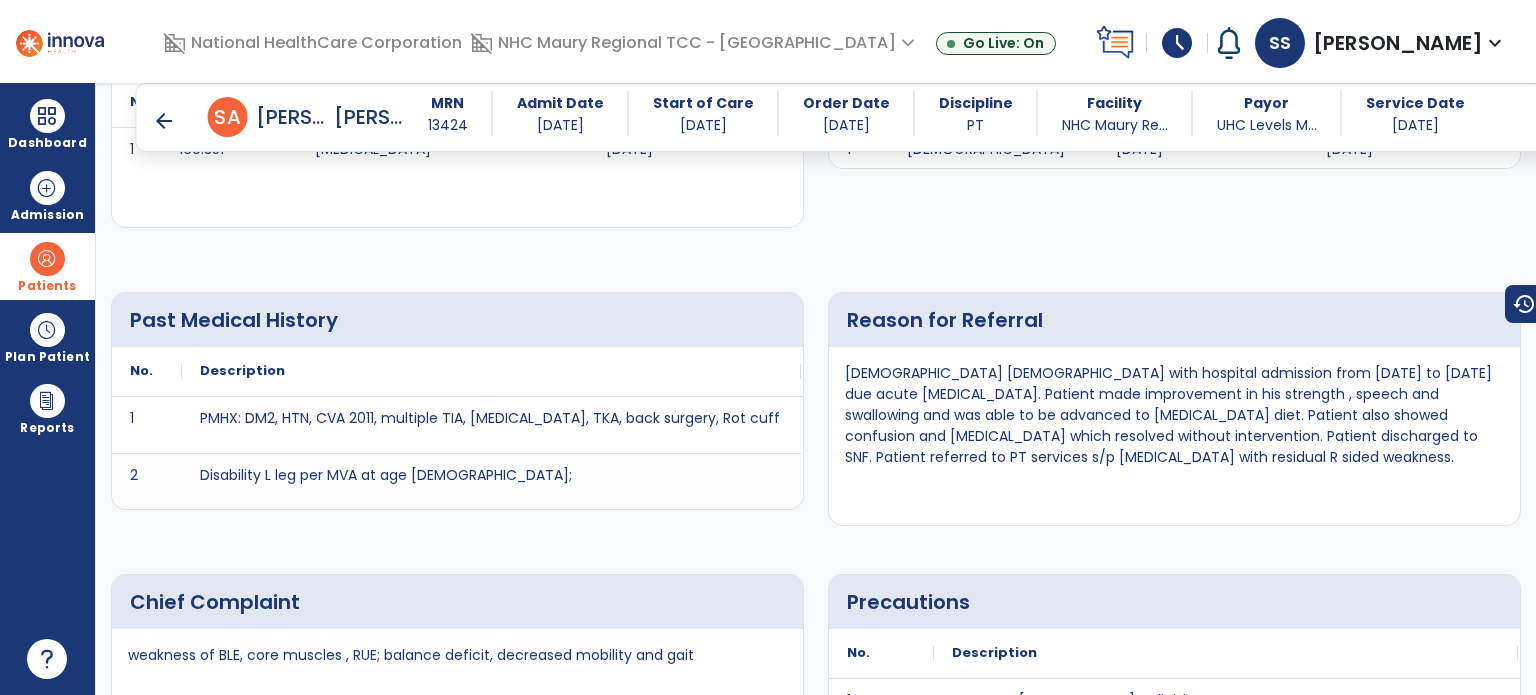 scroll, scrollTop: 552, scrollLeft: 0, axis: vertical 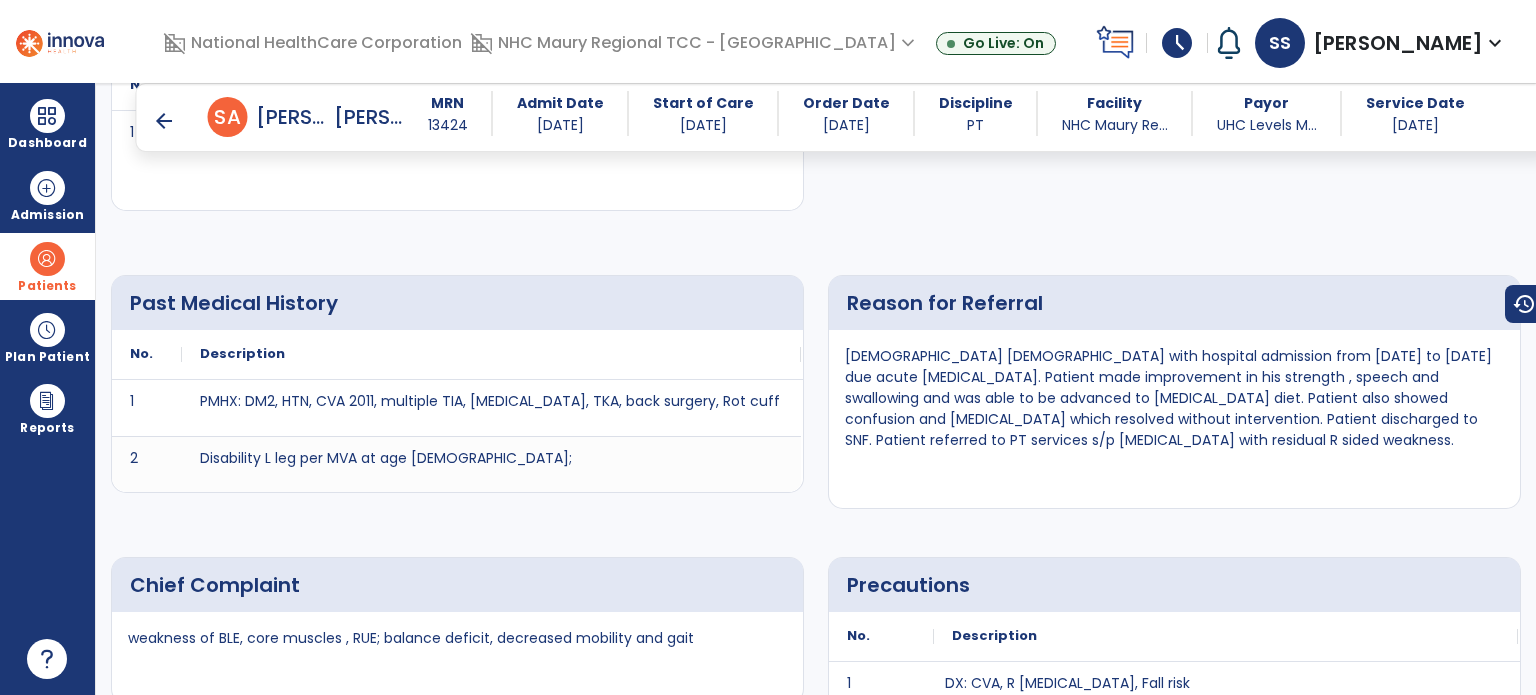click on "arrow_back" at bounding box center [164, 121] 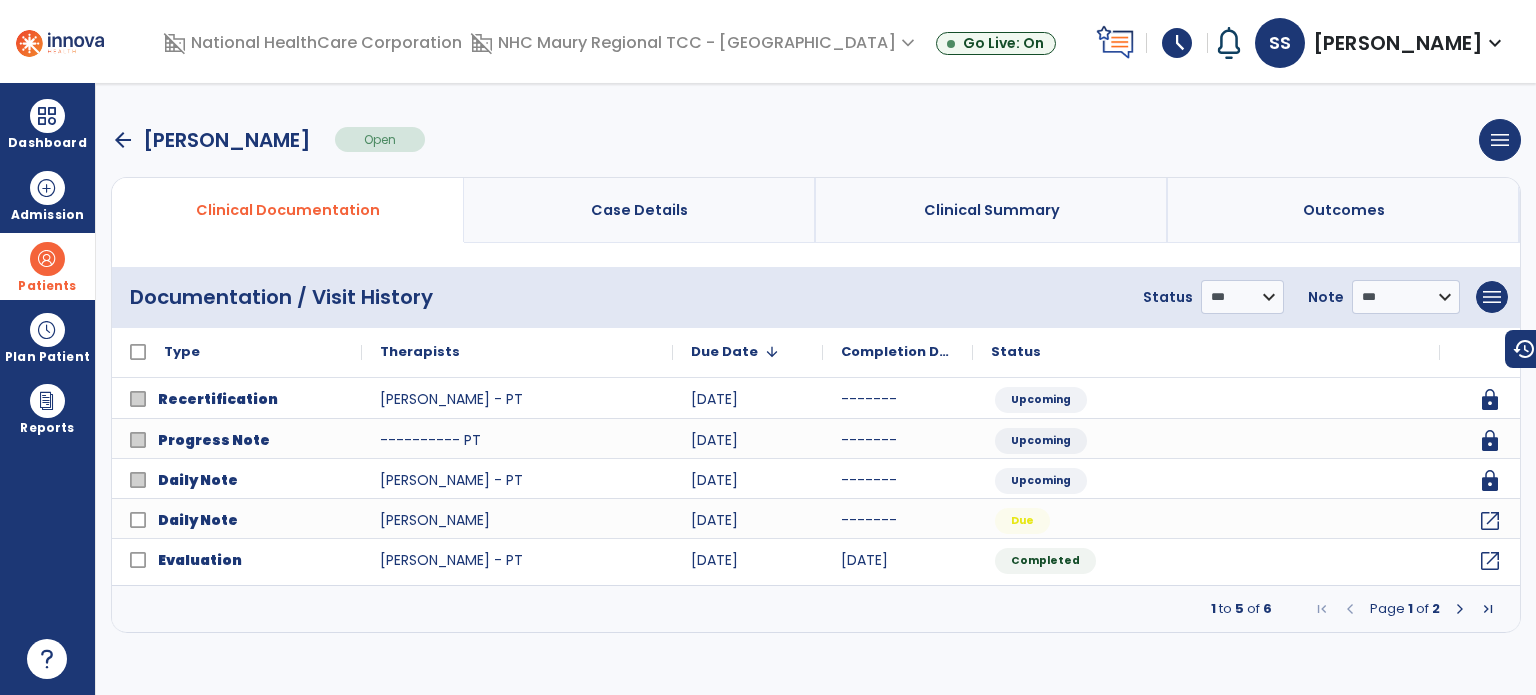click on "arrow_back" at bounding box center [123, 140] 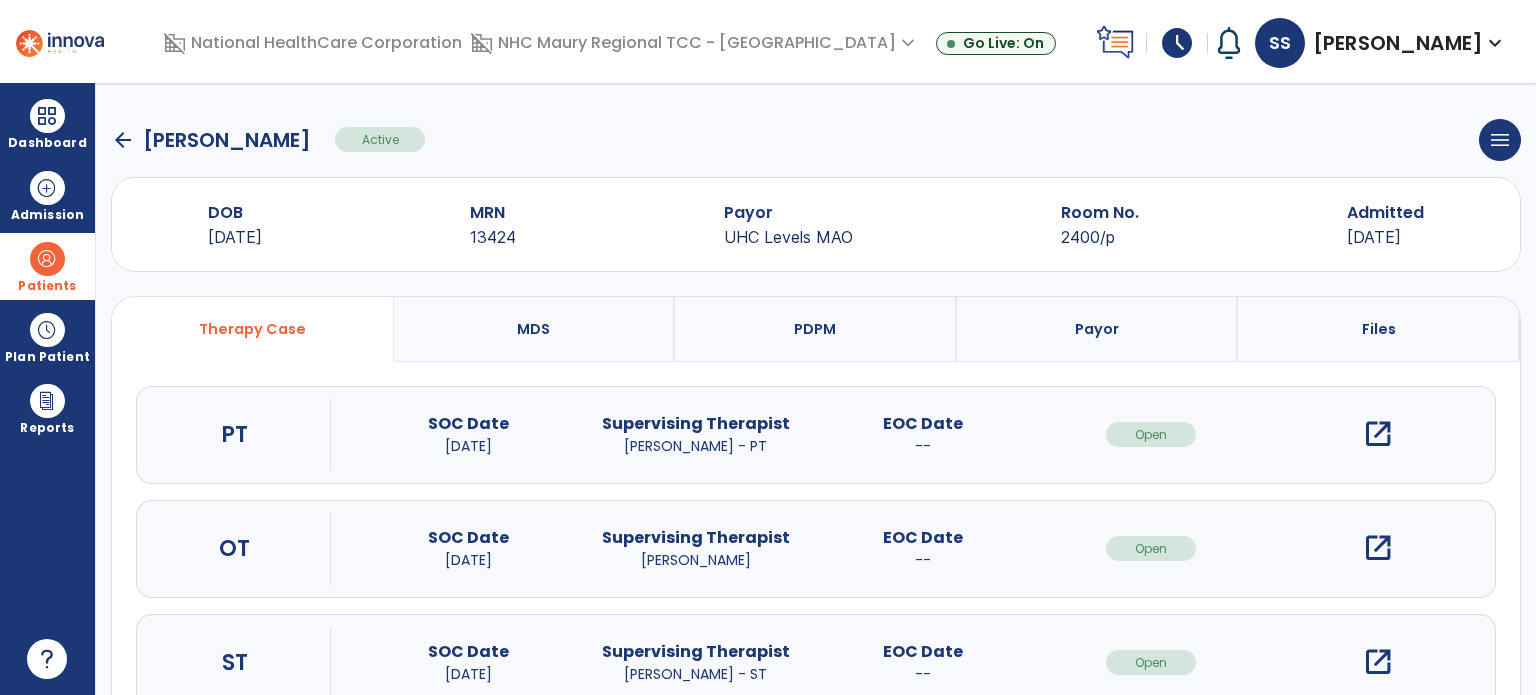 click on "arrow_back" 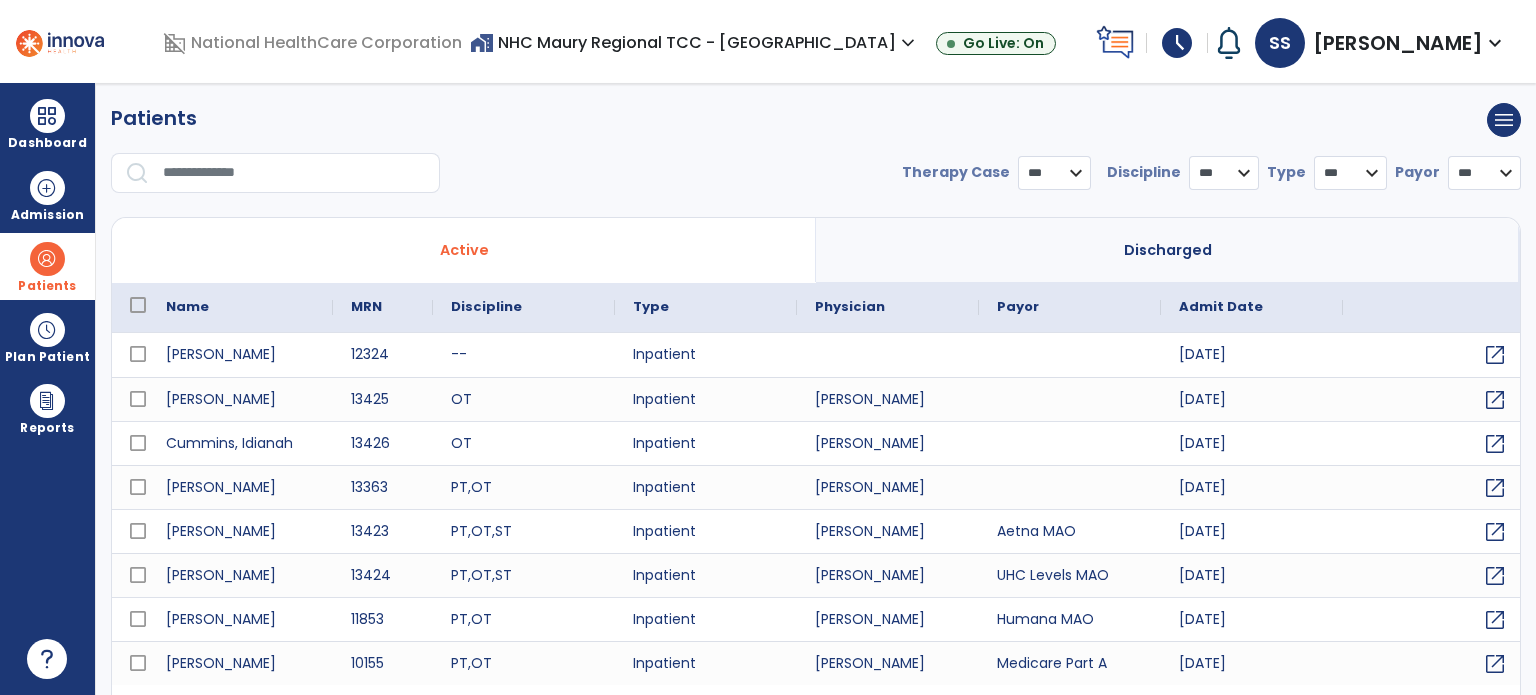 select on "***" 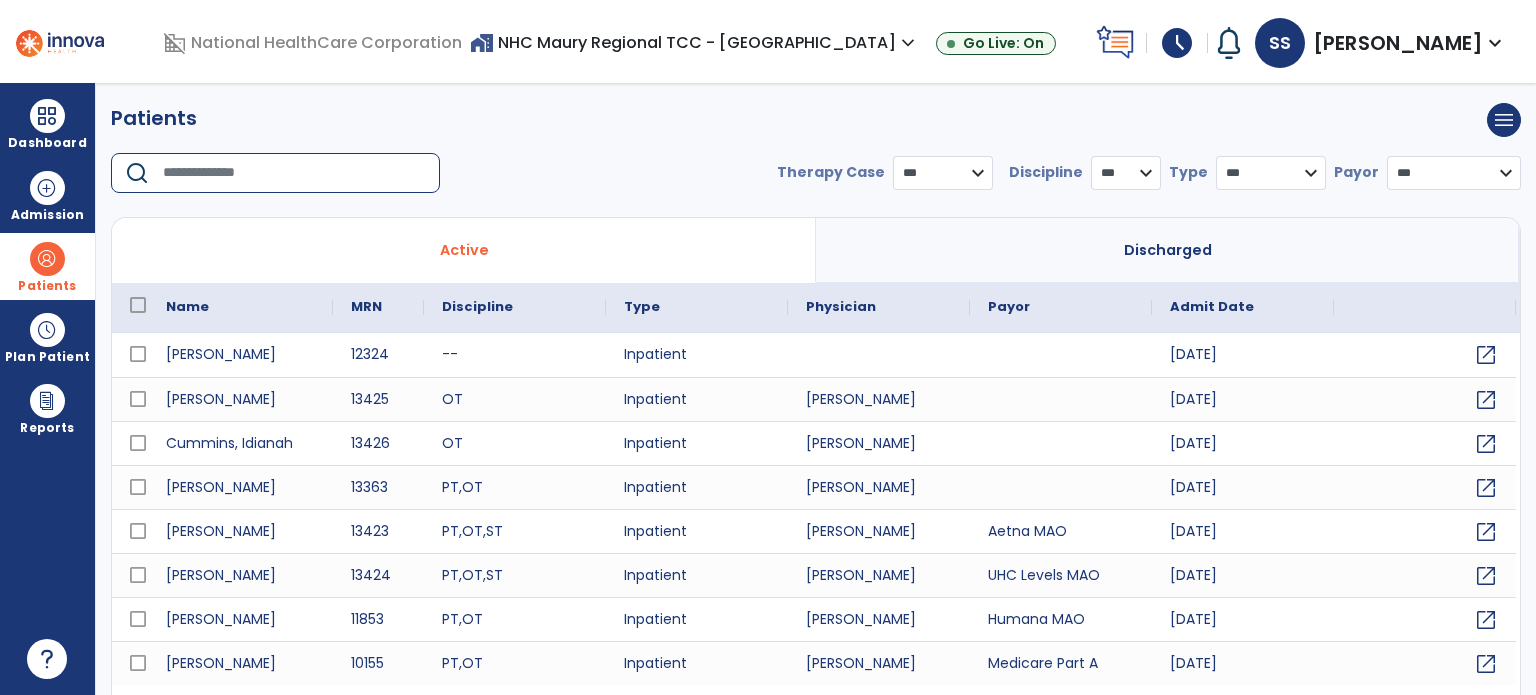 click at bounding box center [294, 173] 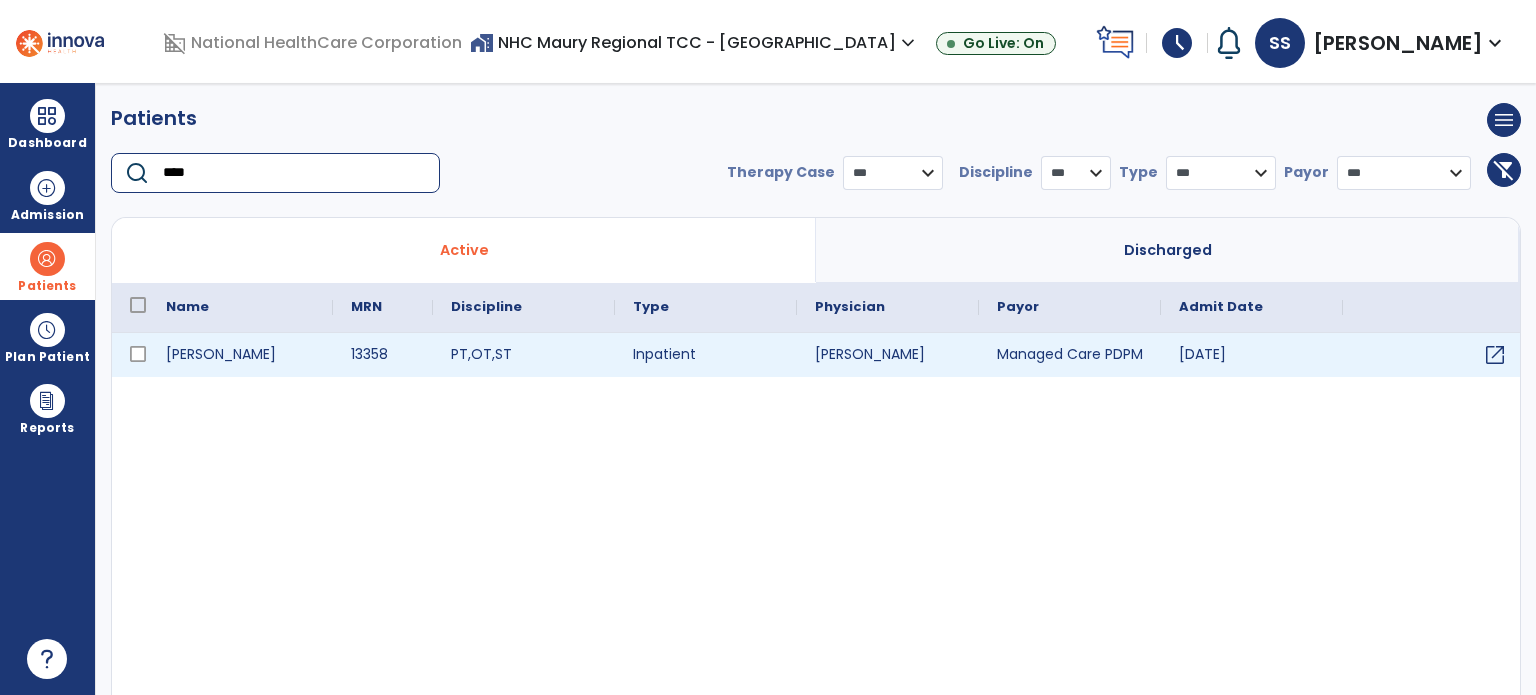 type on "****" 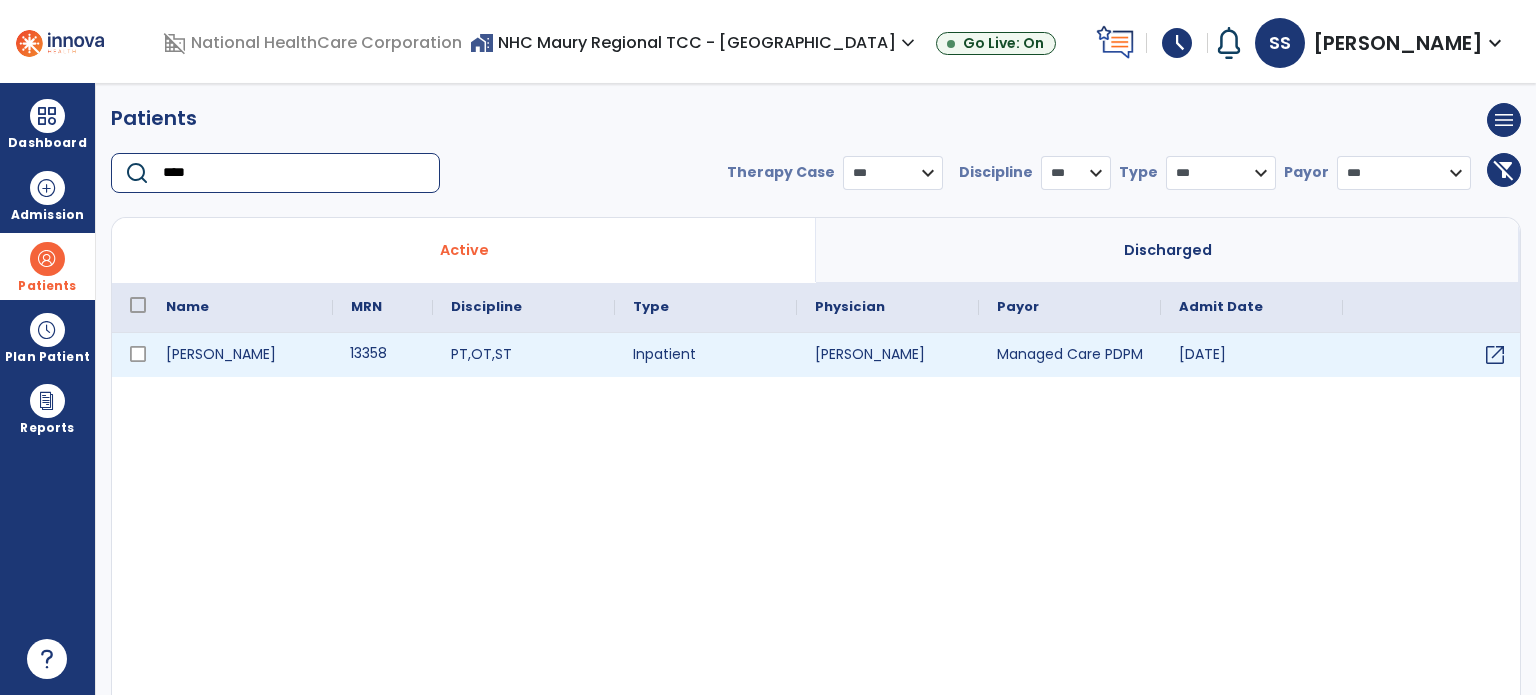 click on "13358" at bounding box center (383, 355) 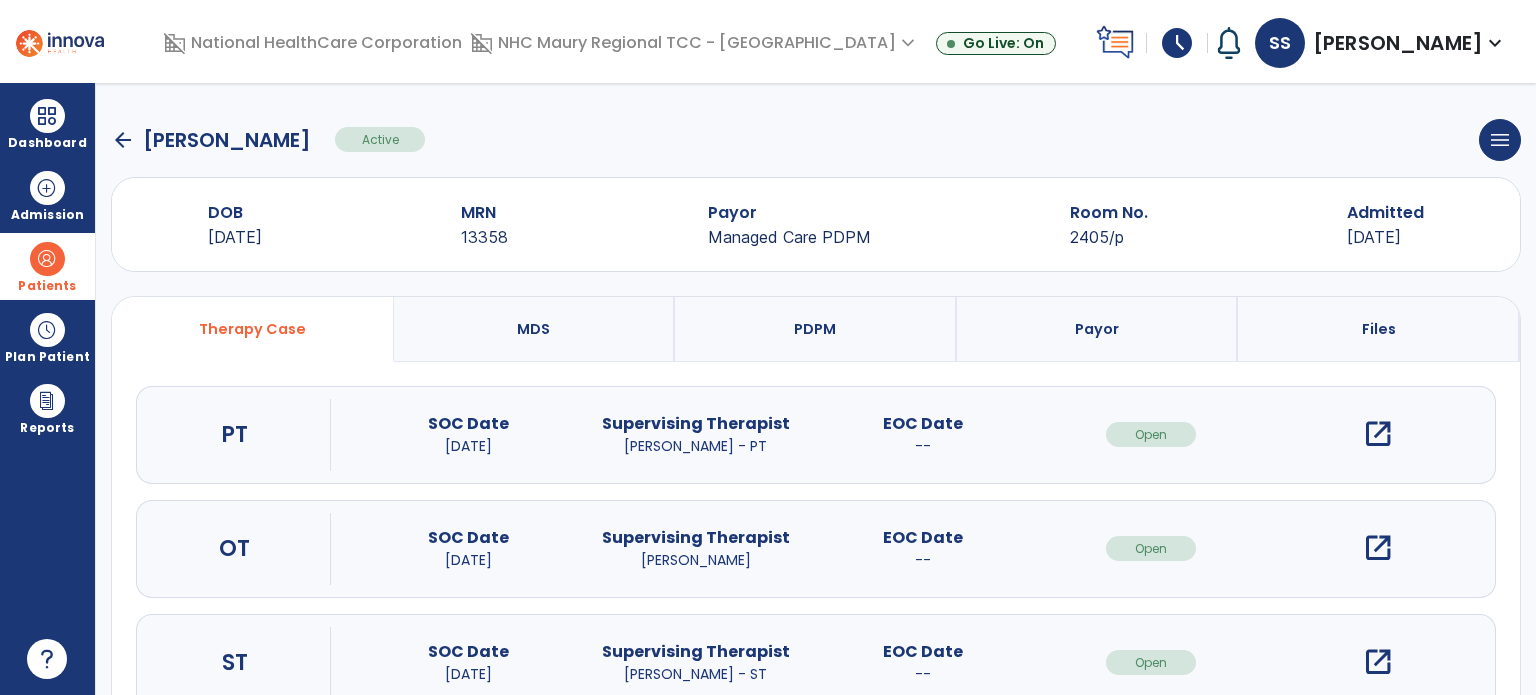 click on "open_in_new" at bounding box center [1378, 434] 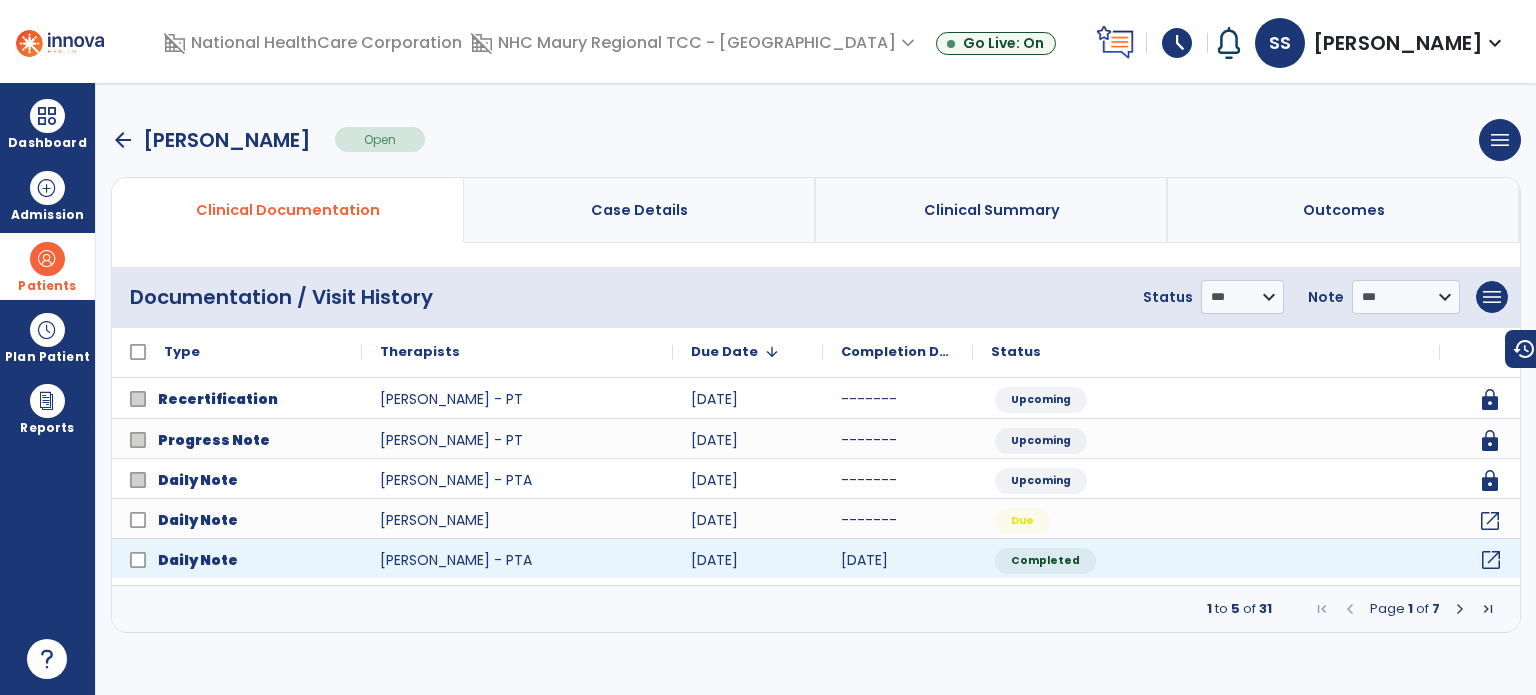 click on "open_in_new" 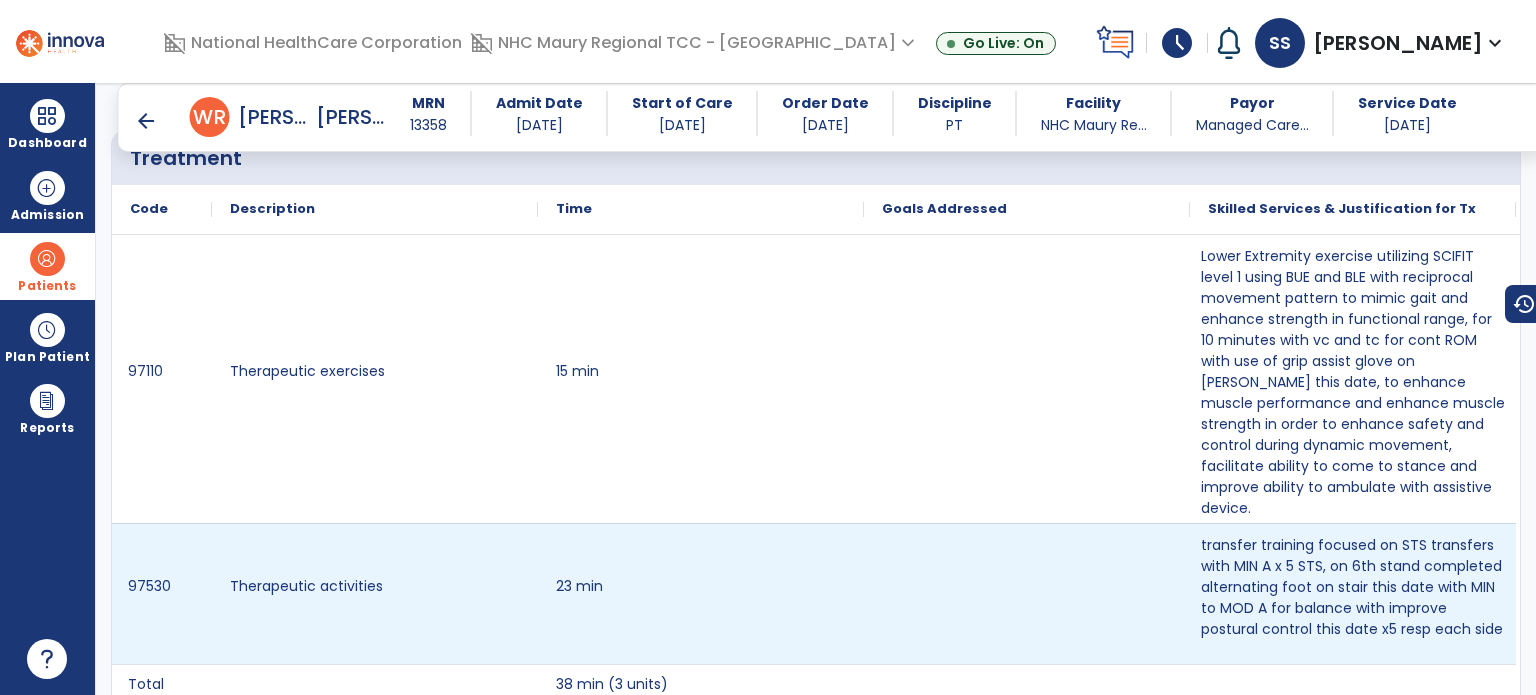 scroll, scrollTop: 1378, scrollLeft: 0, axis: vertical 